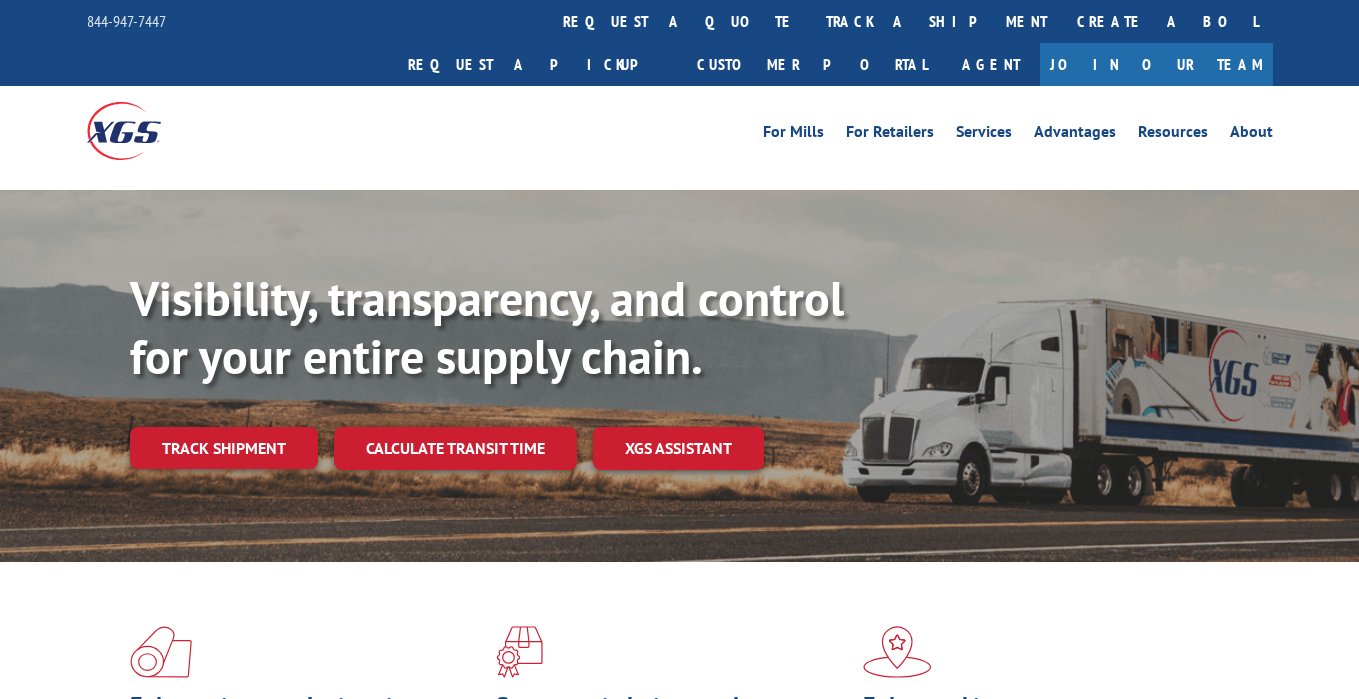 scroll, scrollTop: 0, scrollLeft: 0, axis: both 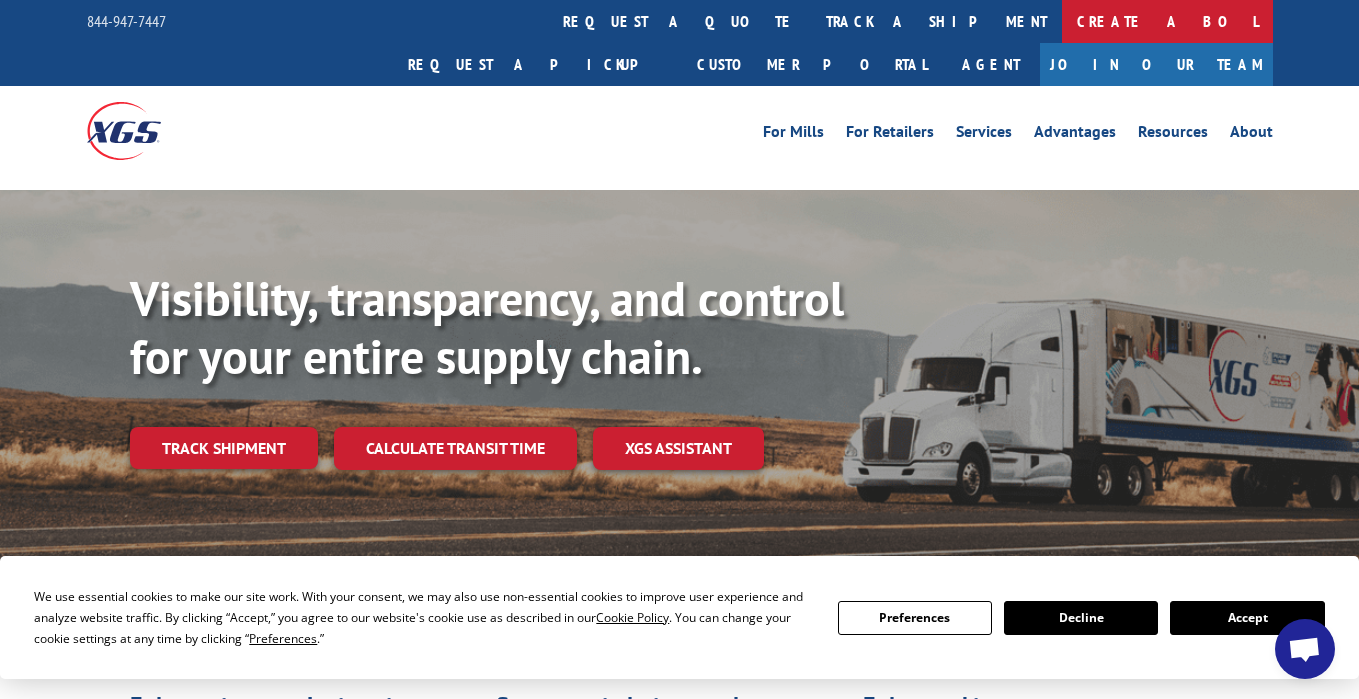 click on "Create a BOL" at bounding box center [1167, 21] 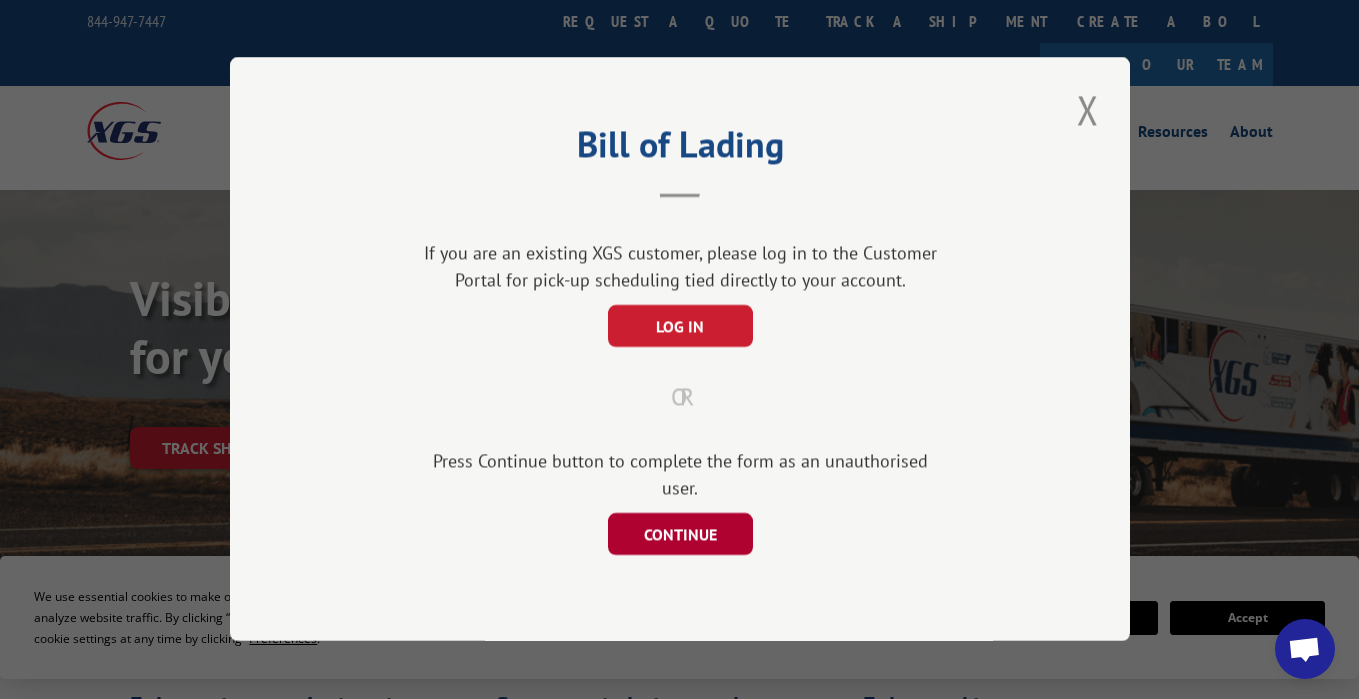 click on "CONTINUE" at bounding box center (679, 535) 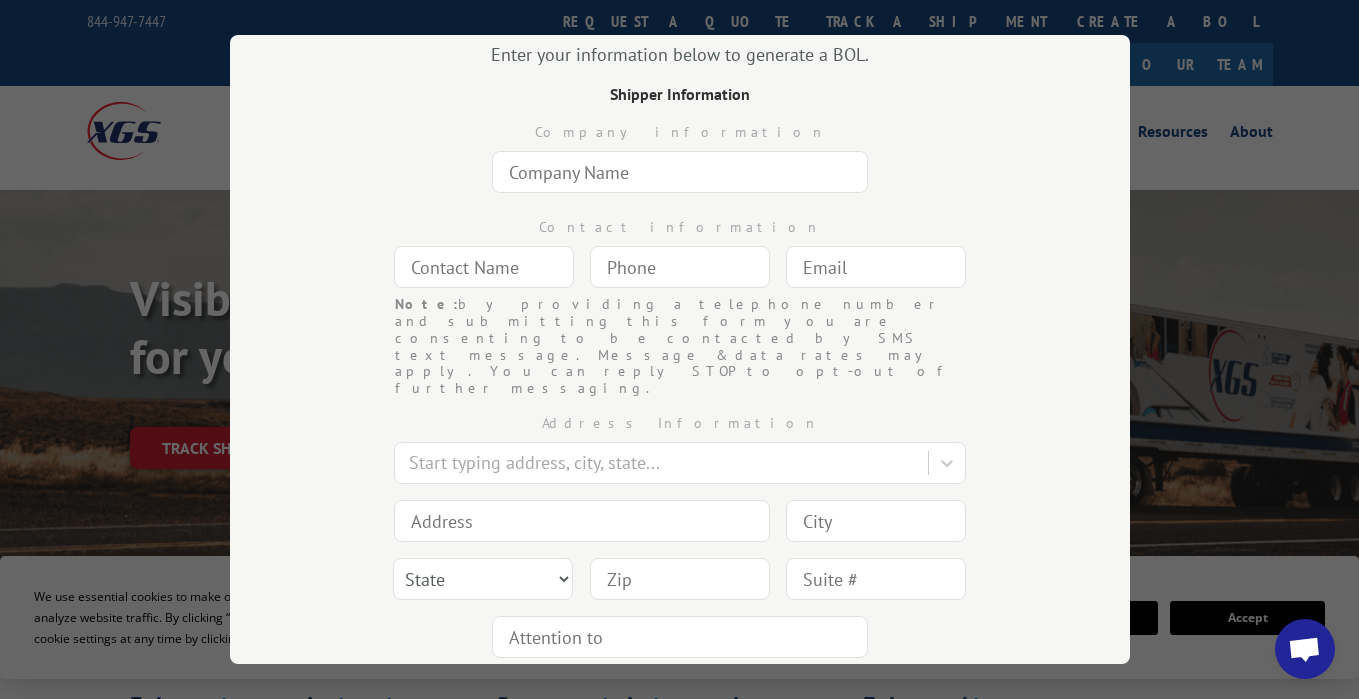scroll, scrollTop: 172, scrollLeft: 0, axis: vertical 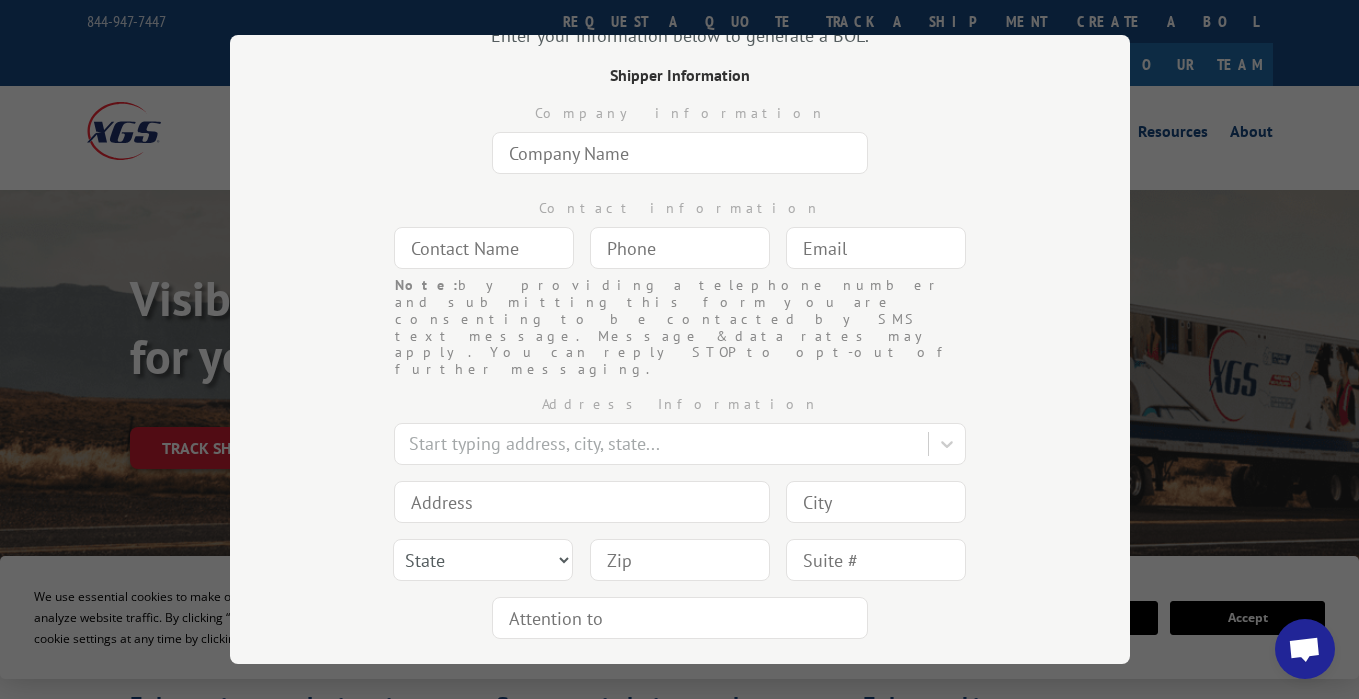 click at bounding box center [680, 153] 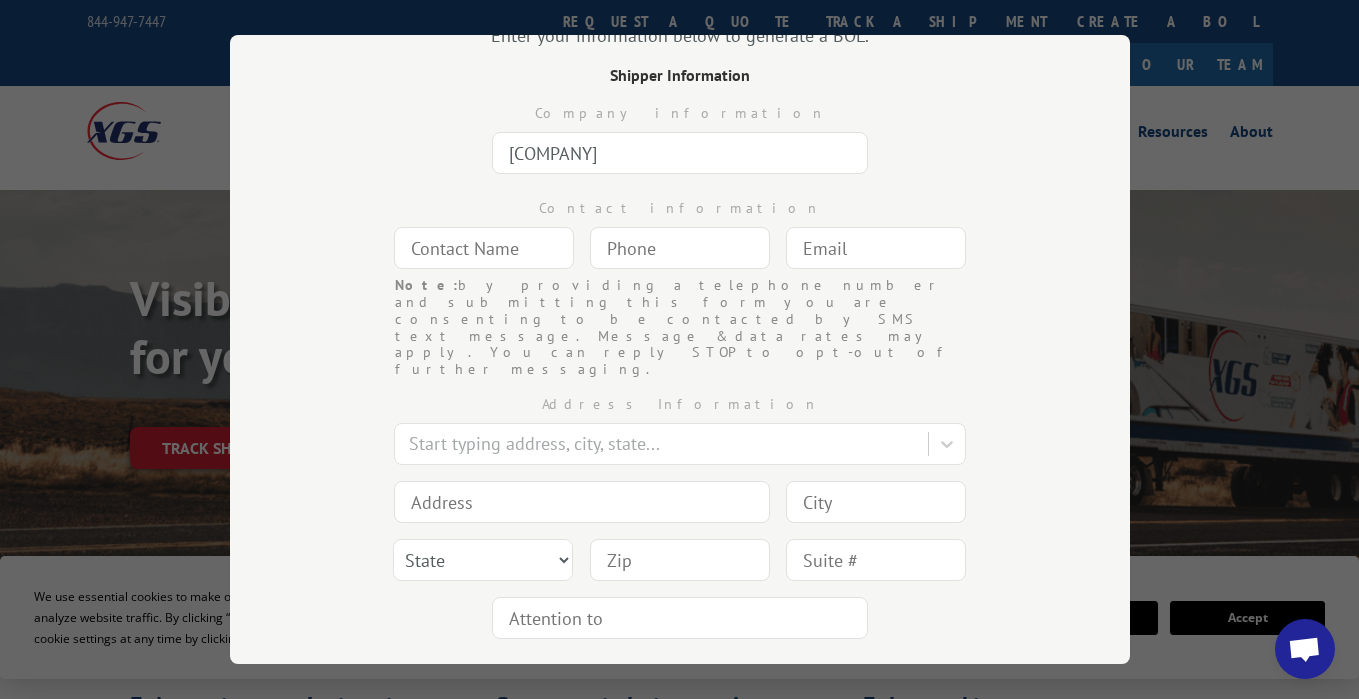type on "[COMPANY]" 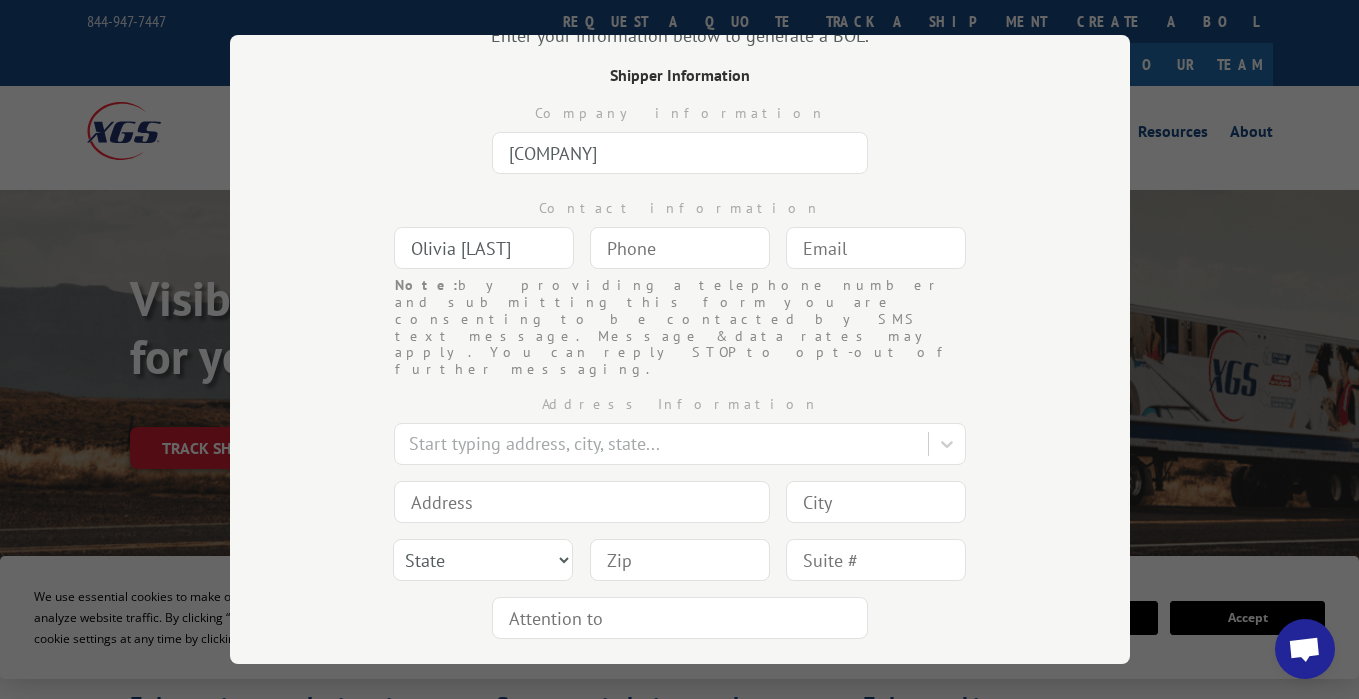 type on "Olivia [LAST]" 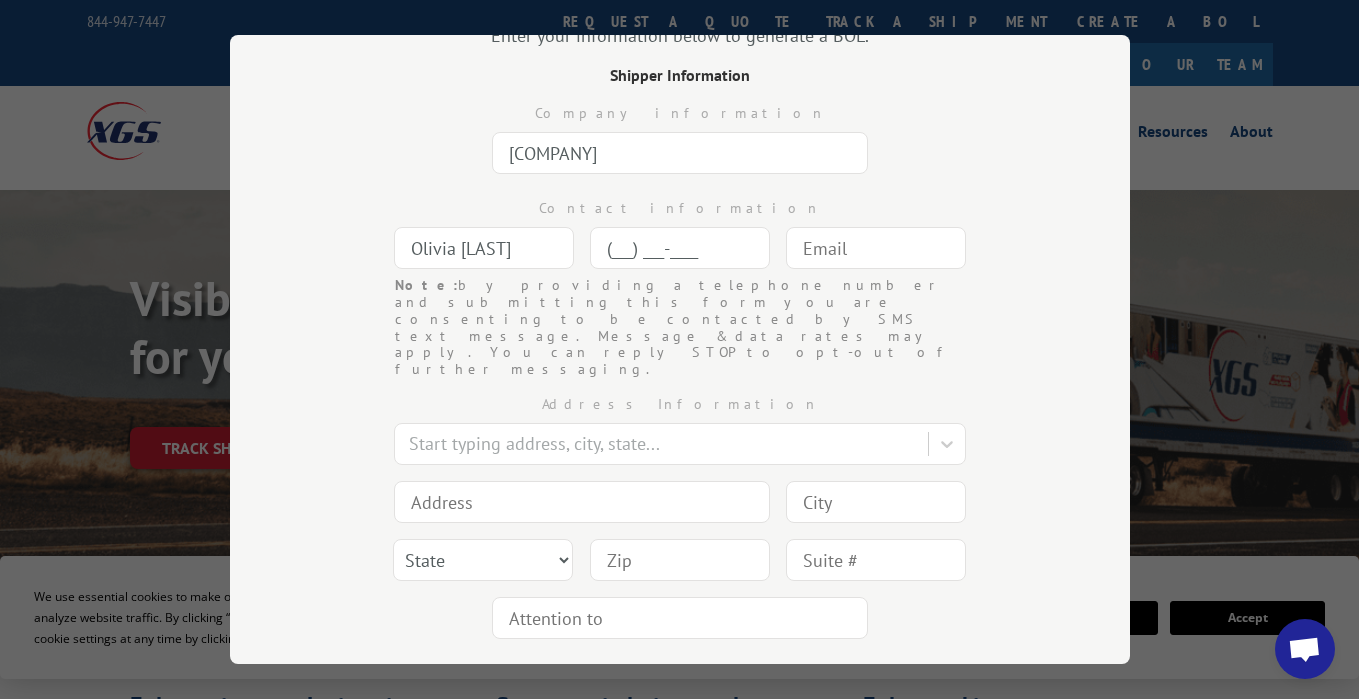 click on "(___) ___-____" at bounding box center [680, 248] 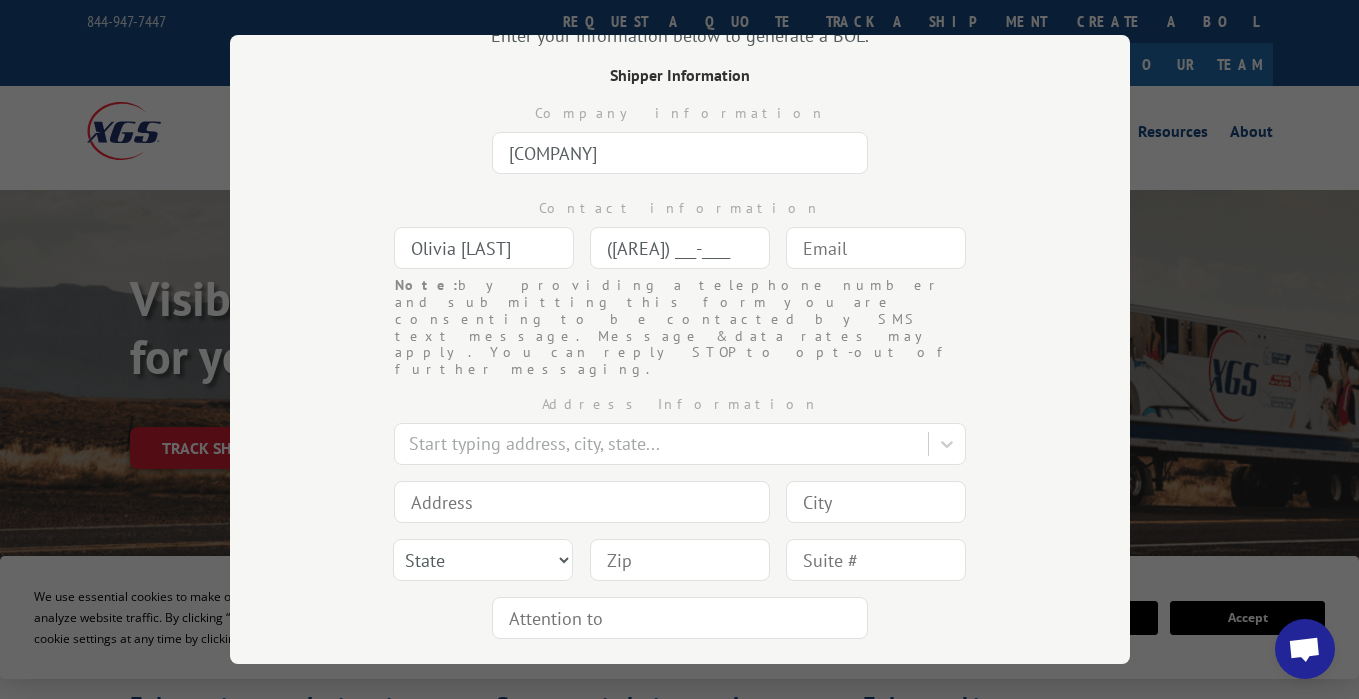 type on "([AREA]) ___-____" 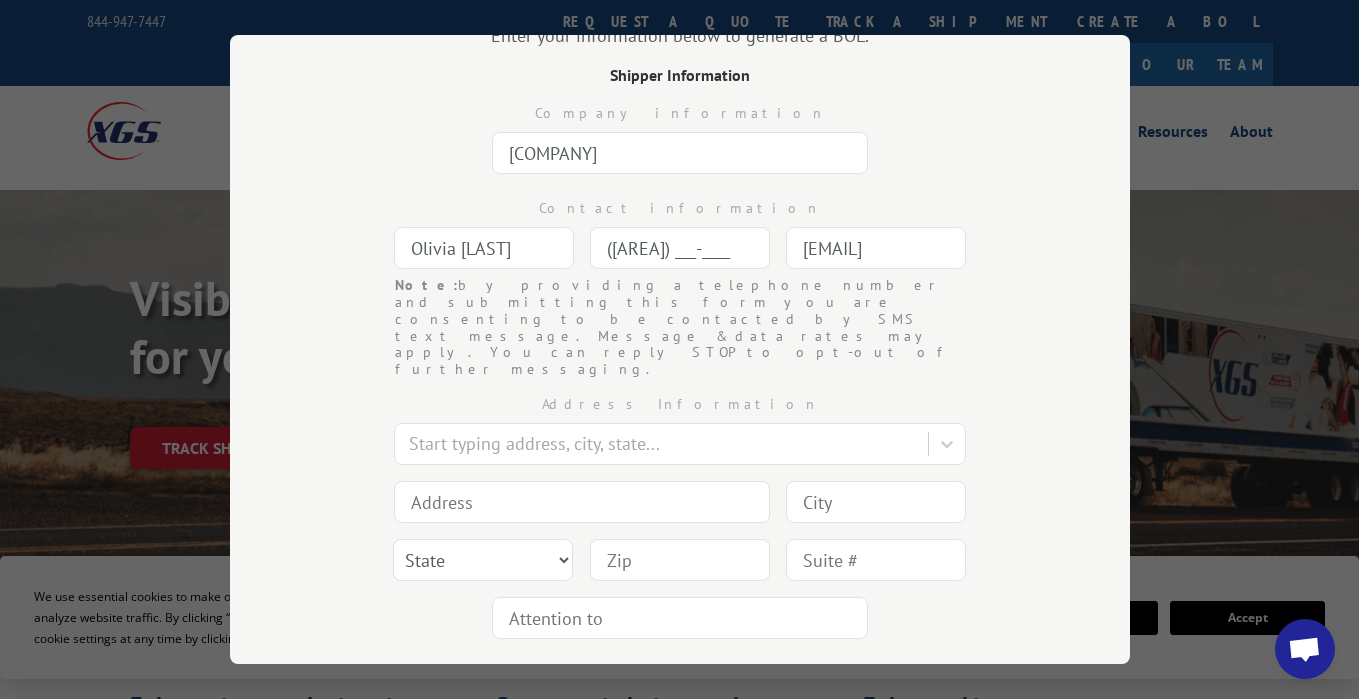 type on "[CITY]" 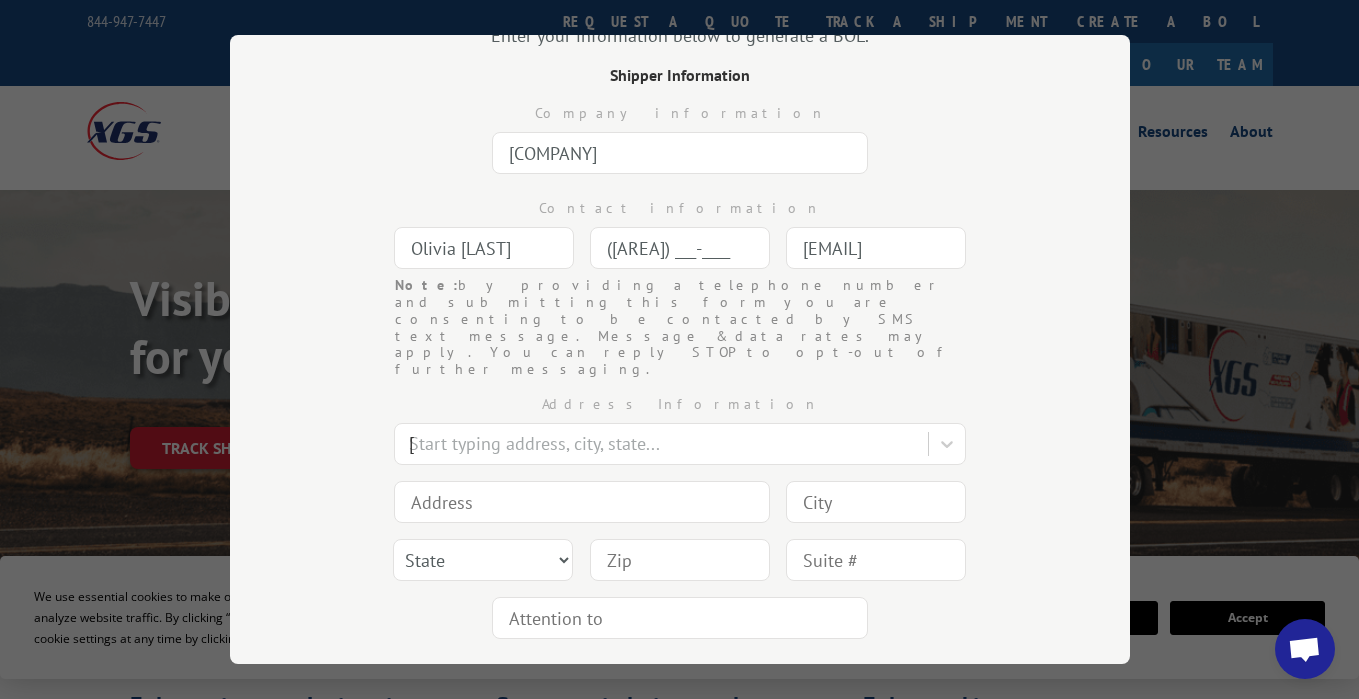 type on "[NUMBER] [STREET], [NUMBER]" 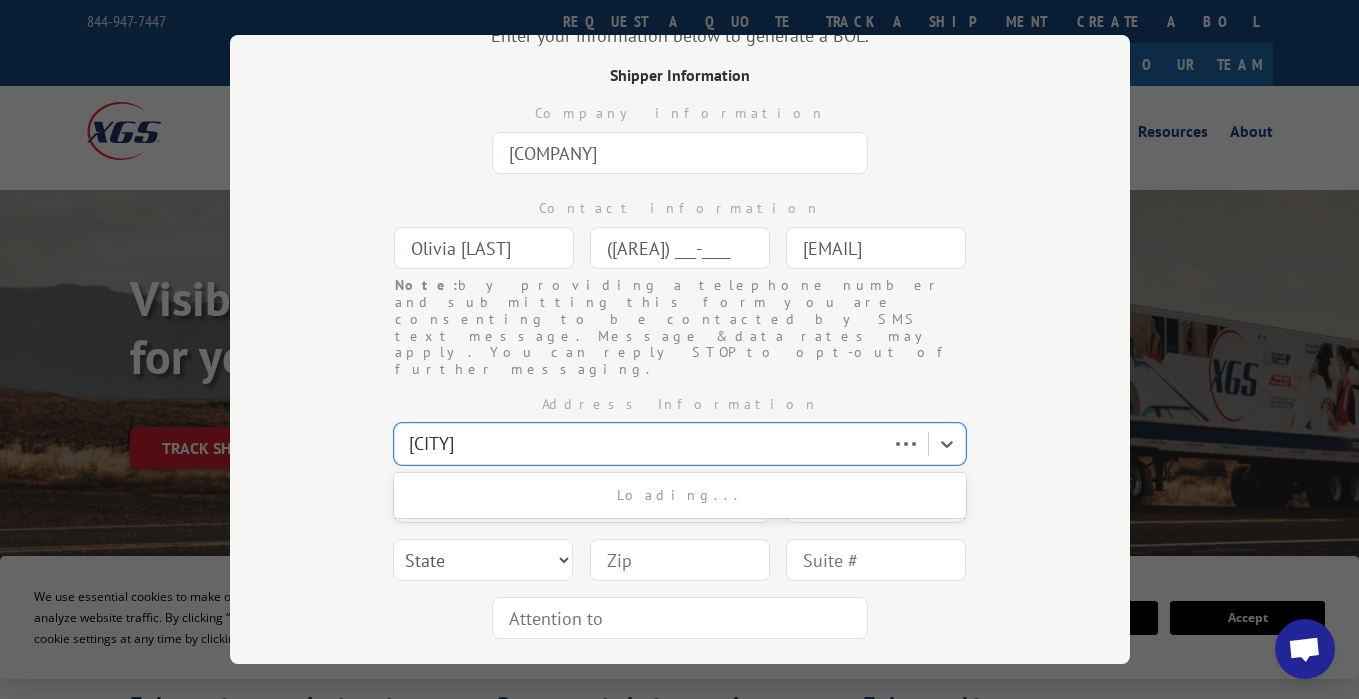 type on "[CITY]" 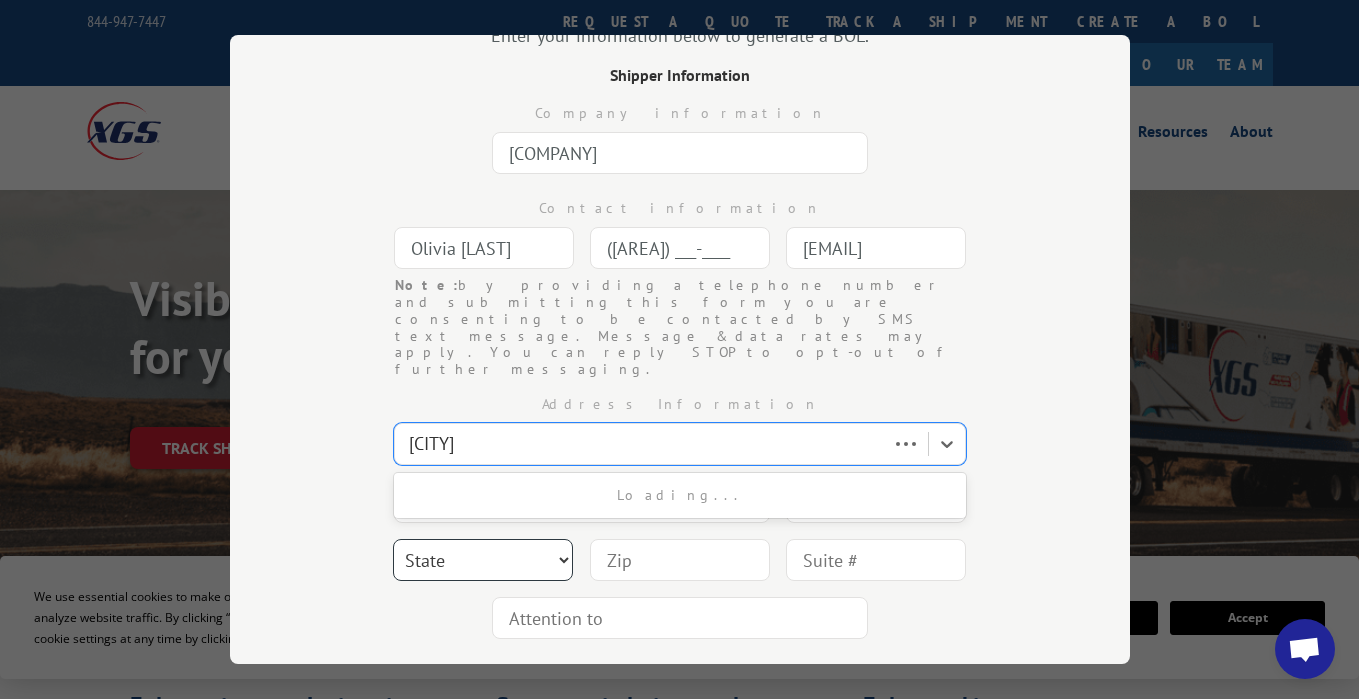 select on "TX" 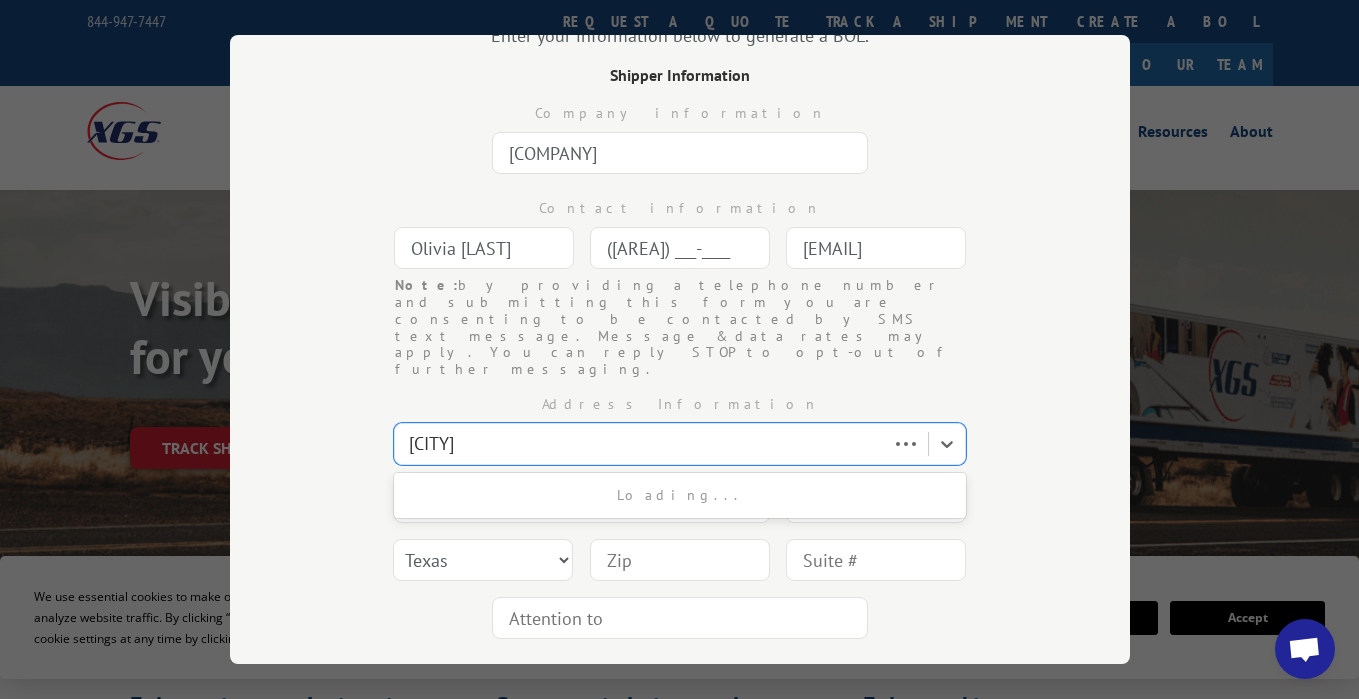 type on "[ZIP]" 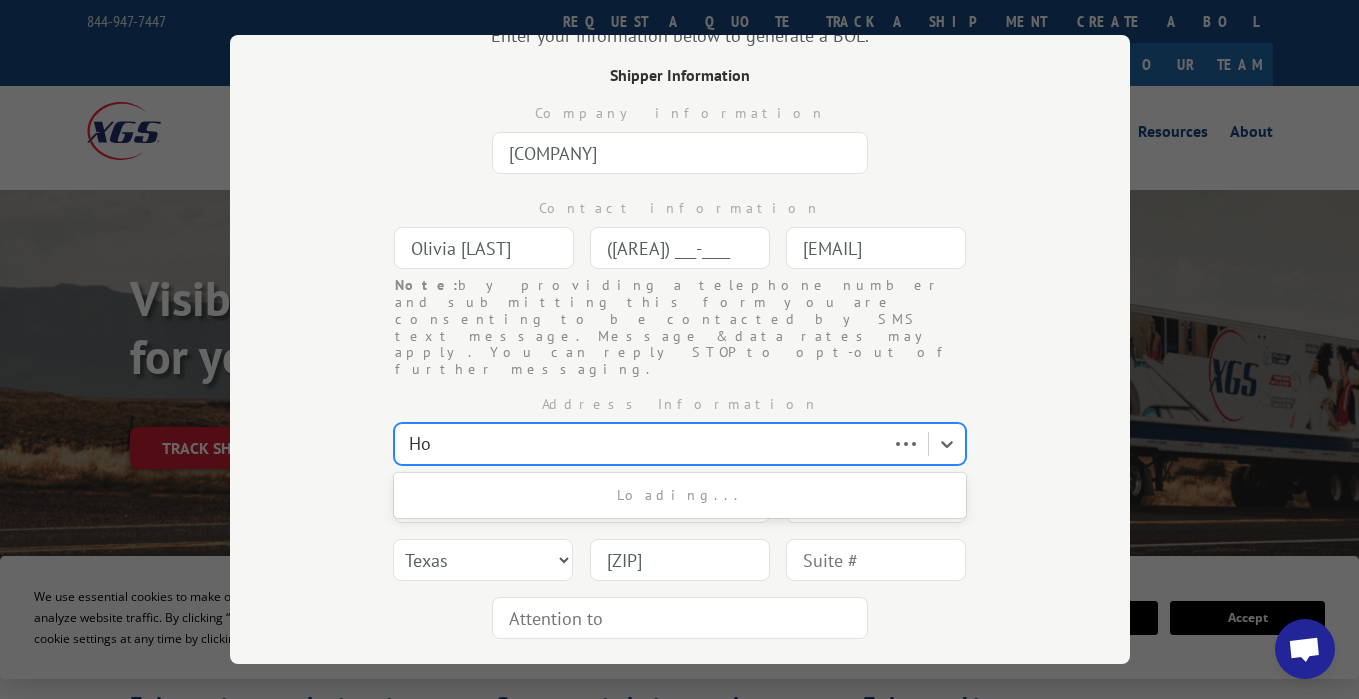 type on "H" 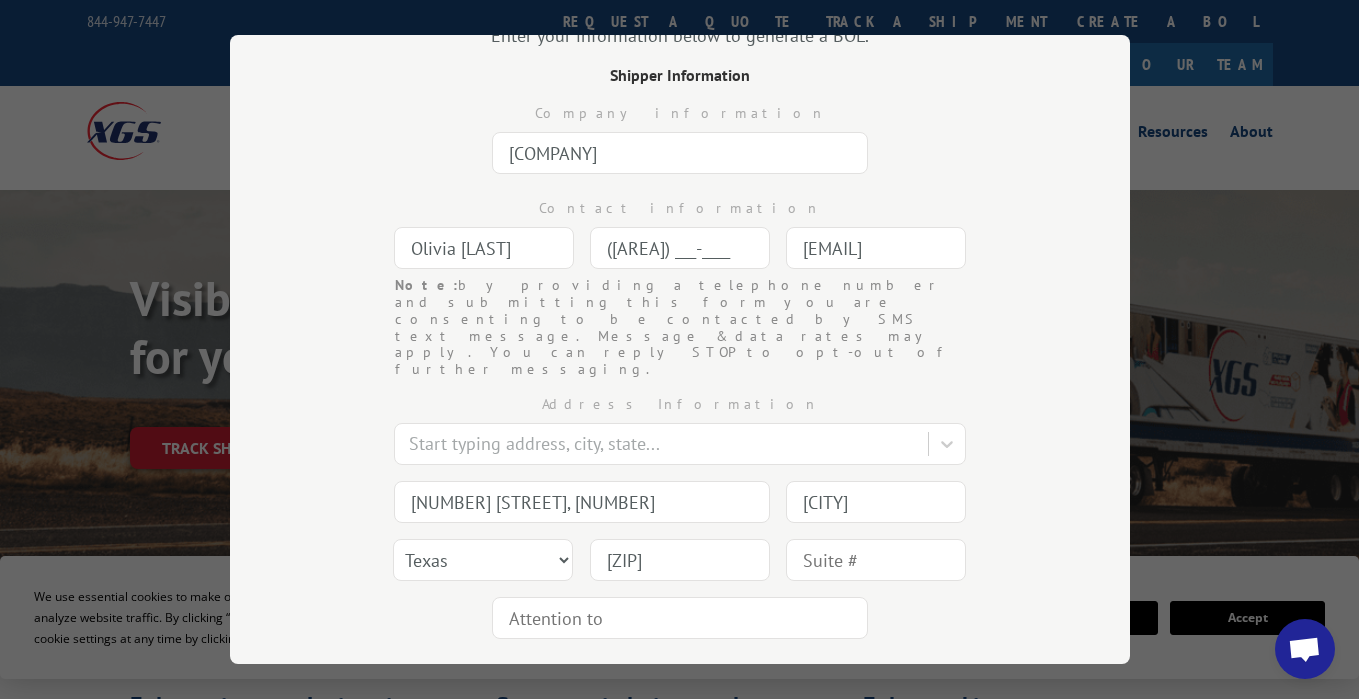 click on "[EMAIL]" at bounding box center [876, 248] 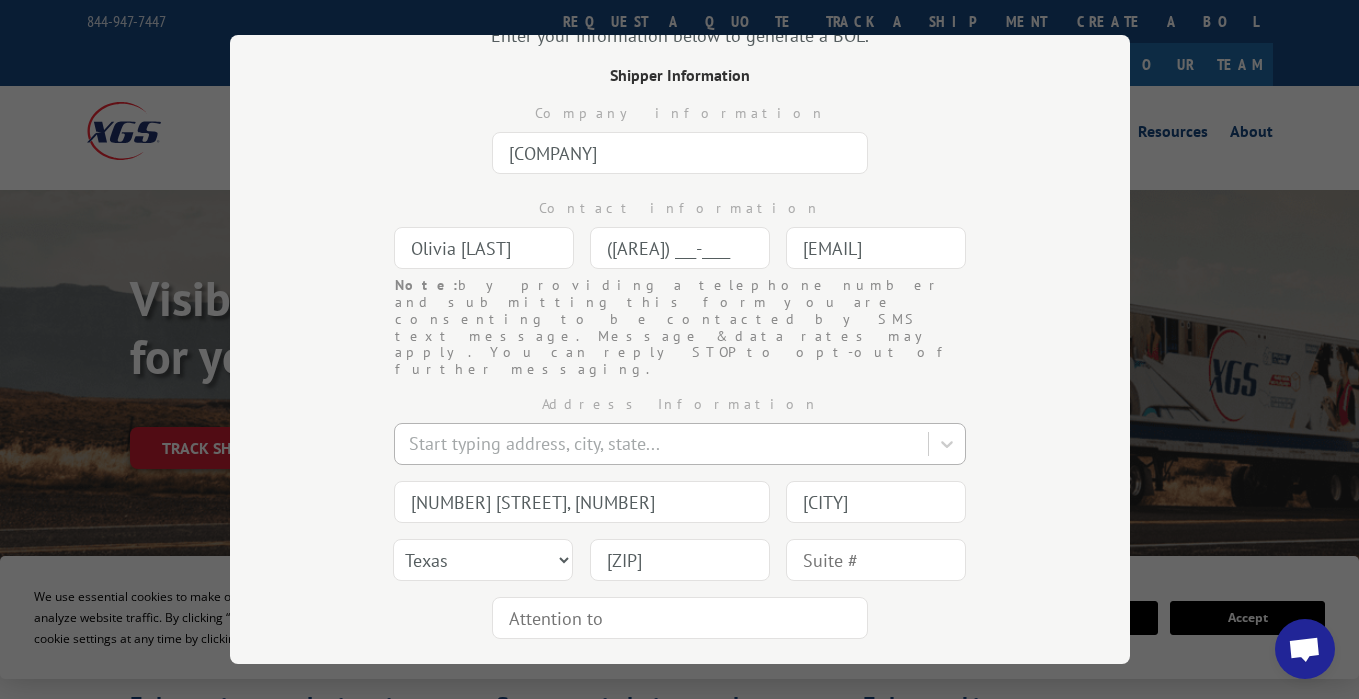 click at bounding box center (663, 443) 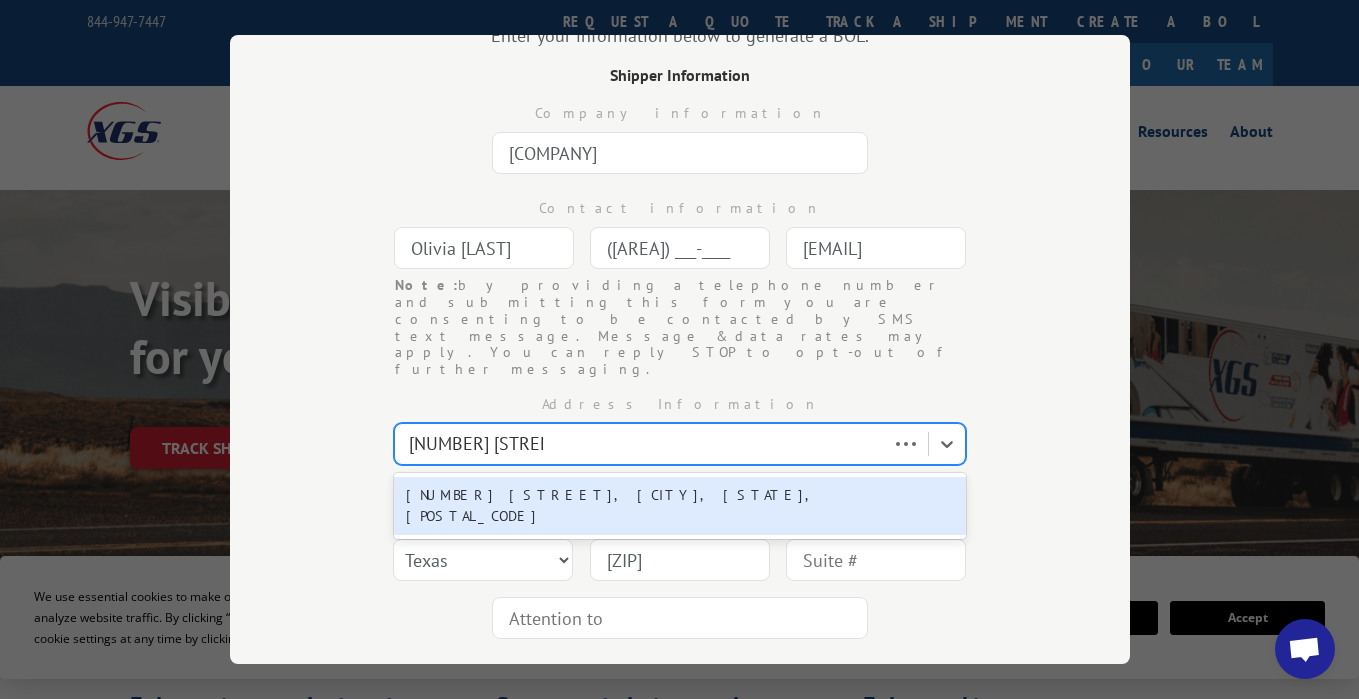 type on "[NUMBER] [STREET]," 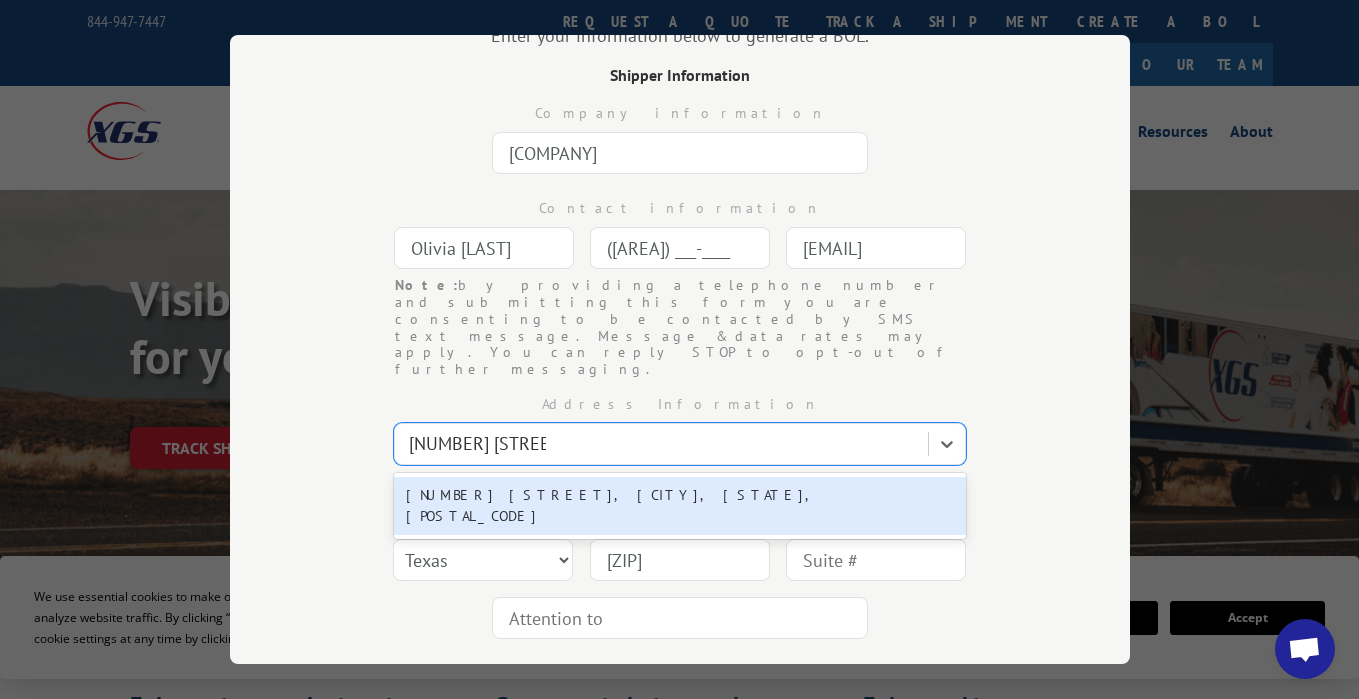 click on "[NUMBER] [STREET], [CITY], [STATE], [POSTAL_CODE]" at bounding box center [680, 506] 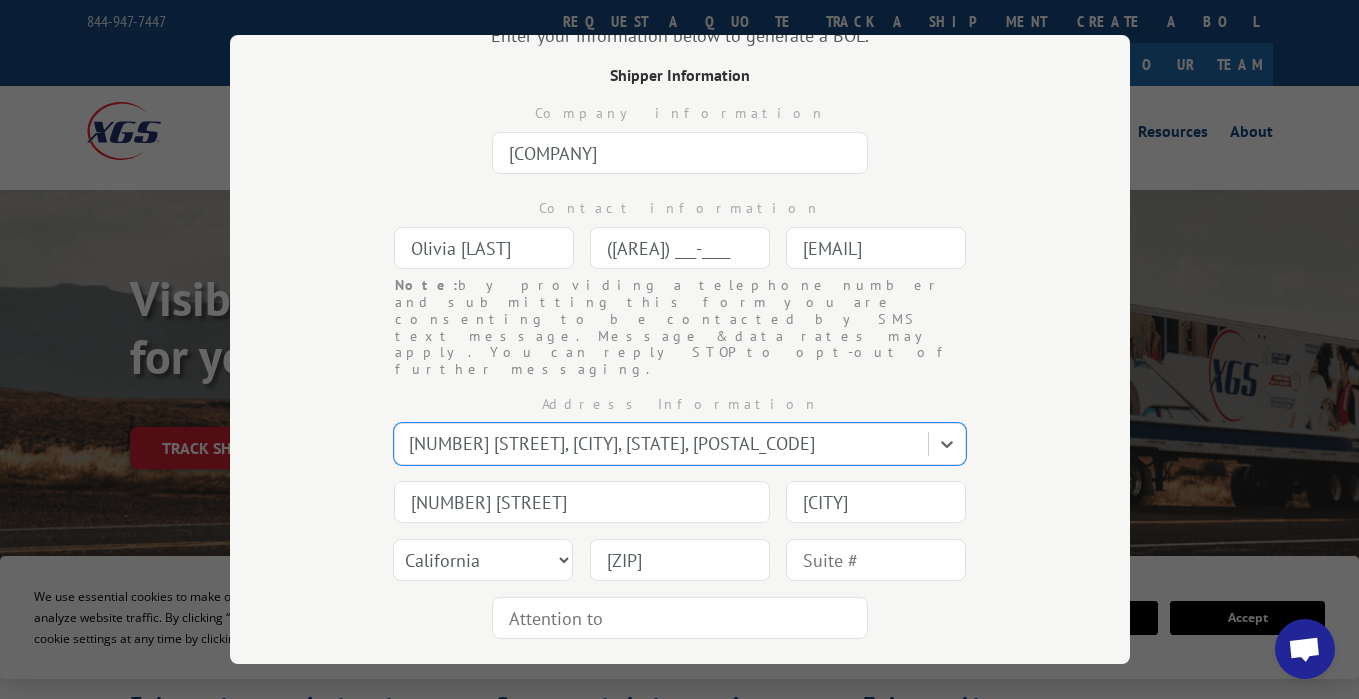 click at bounding box center [680, 618] 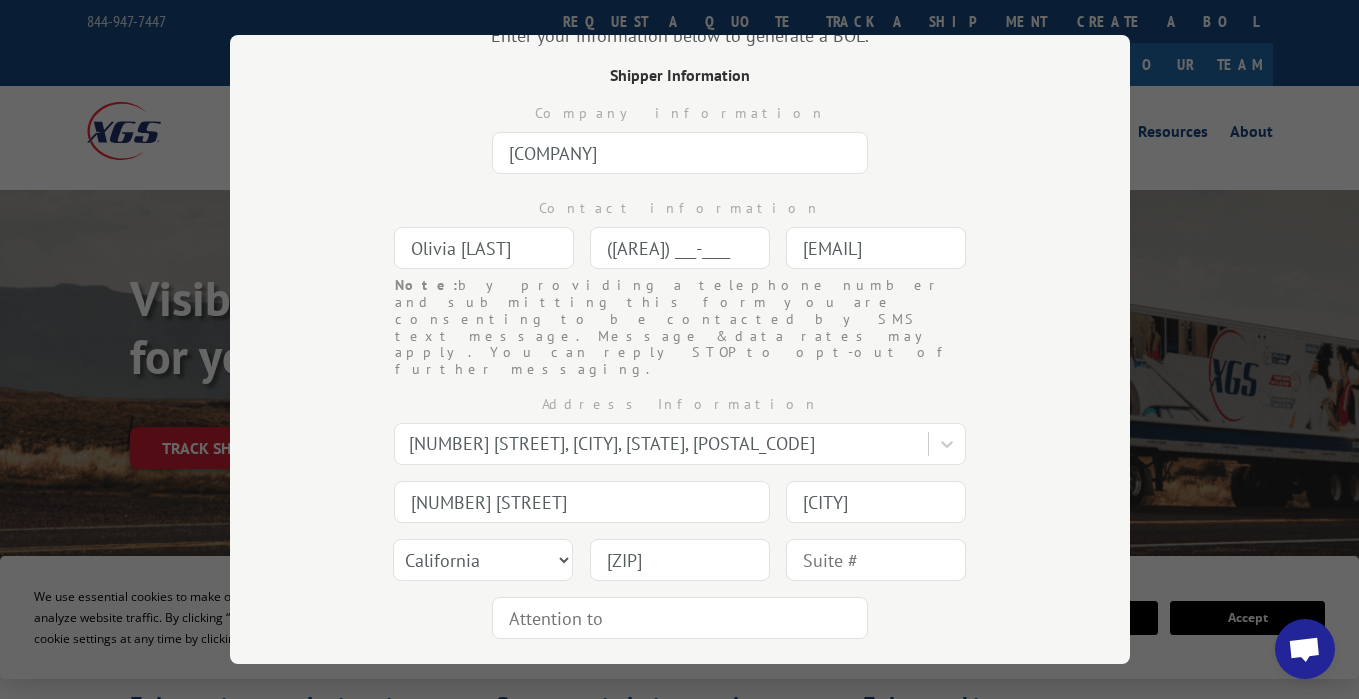 drag, startPoint x: 512, startPoint y: 254, endPoint x: 406, endPoint y: 244, distance: 106.47065 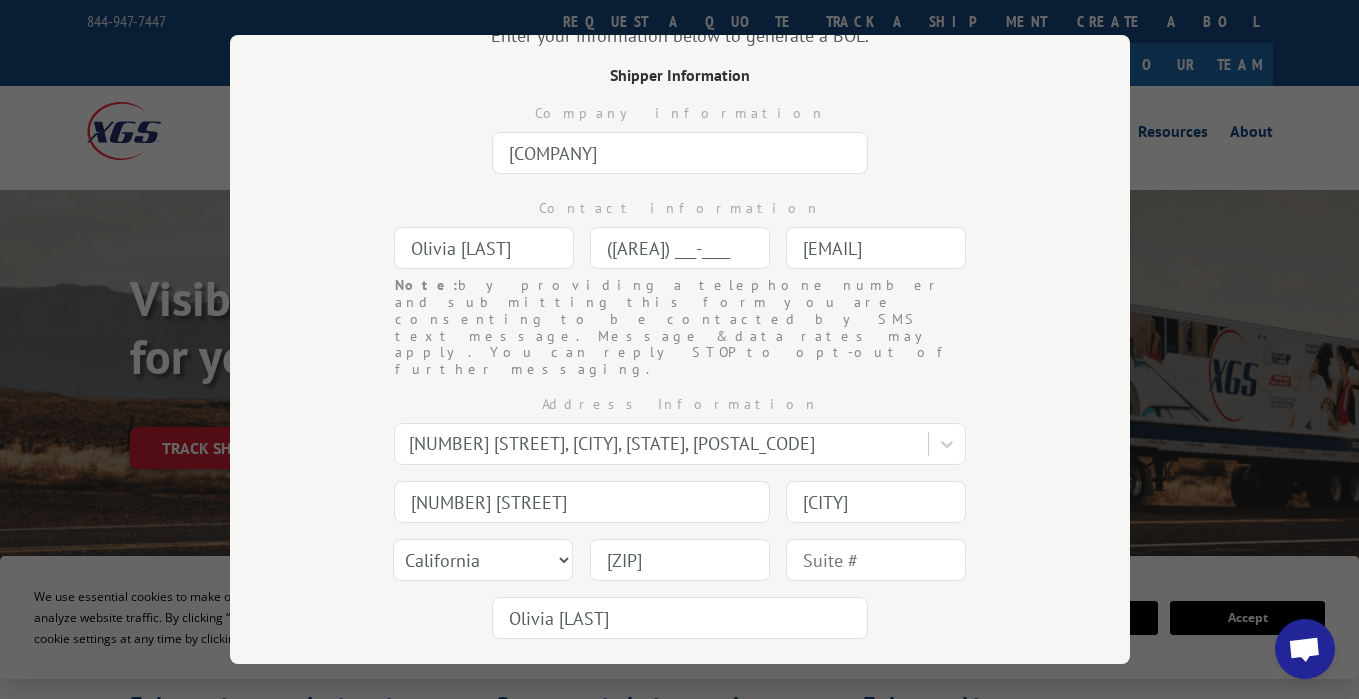 type on "Olivia [LAST]" 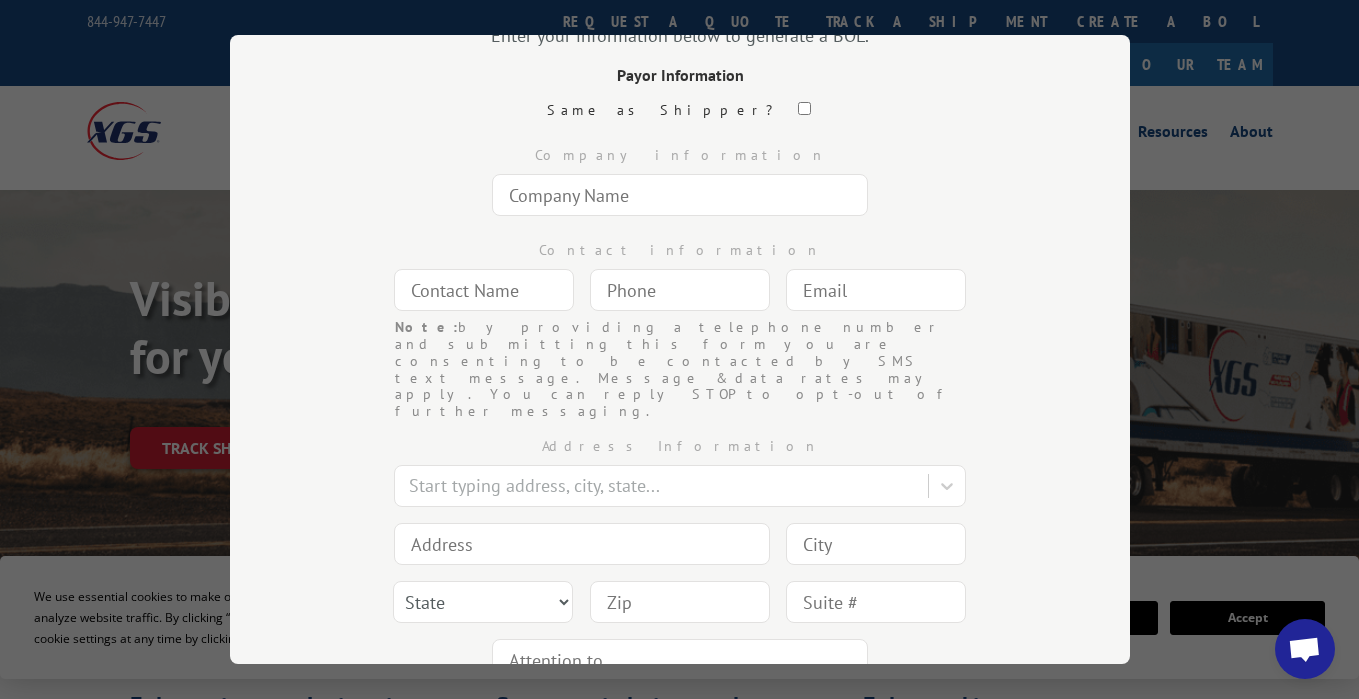 click at bounding box center (803, 108) 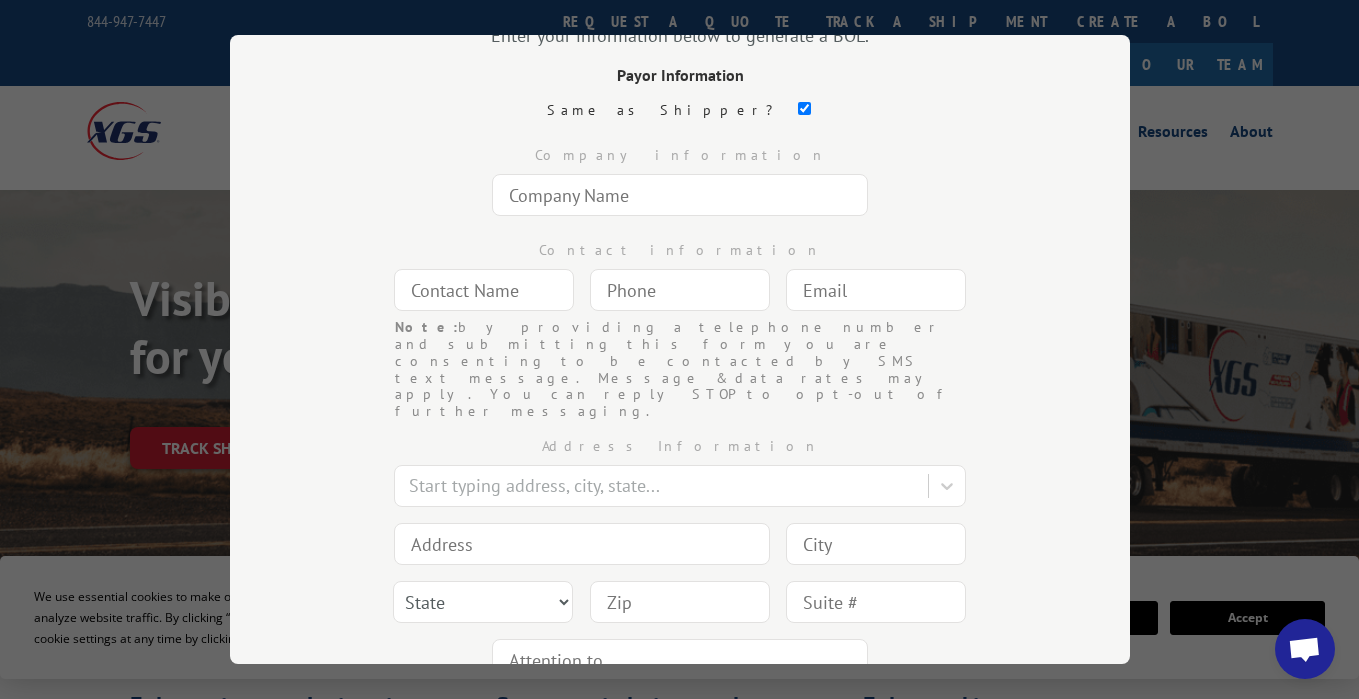 type on "[COMPANY]" 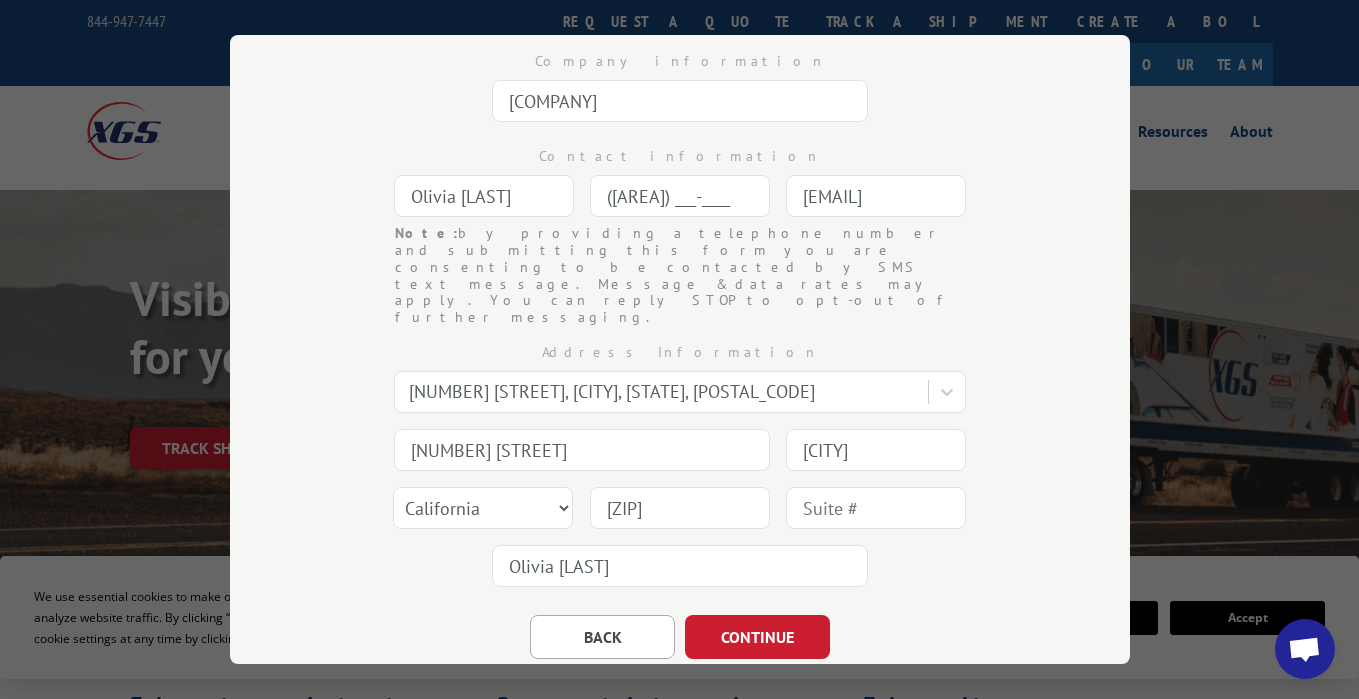 scroll, scrollTop: 267, scrollLeft: 0, axis: vertical 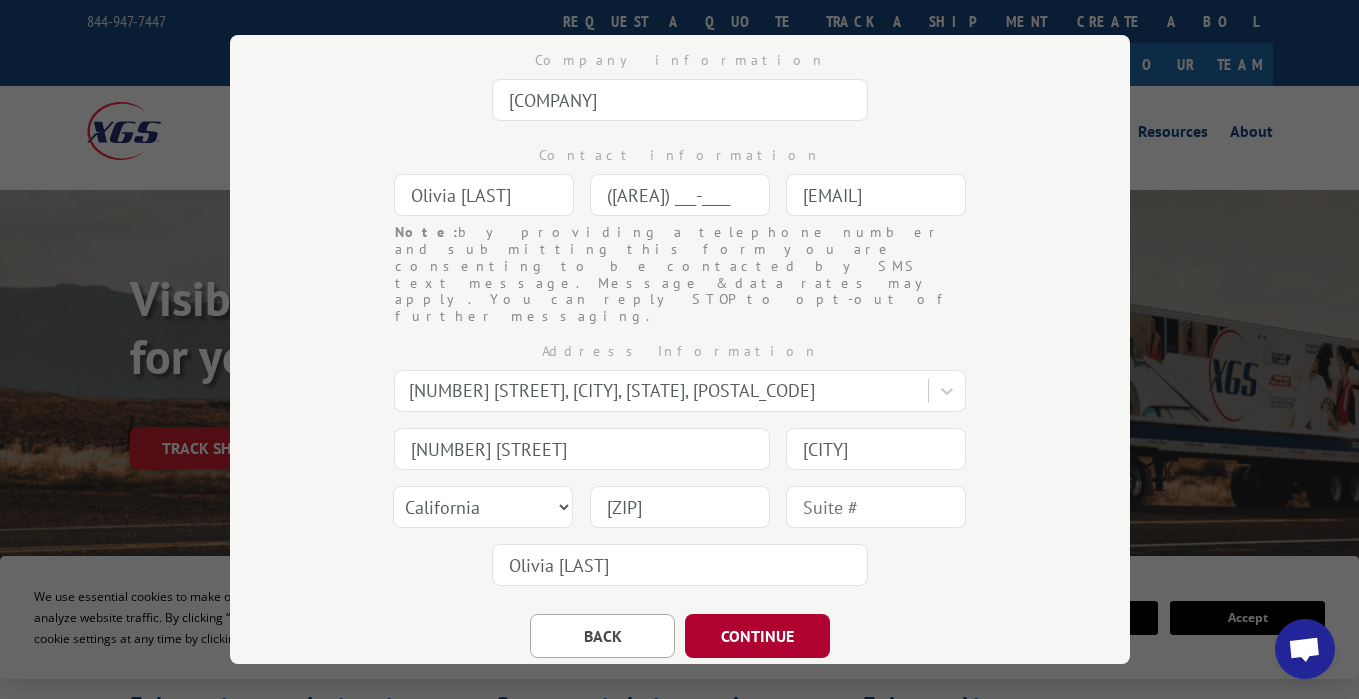 click on "CONTINUE" at bounding box center [757, 636] 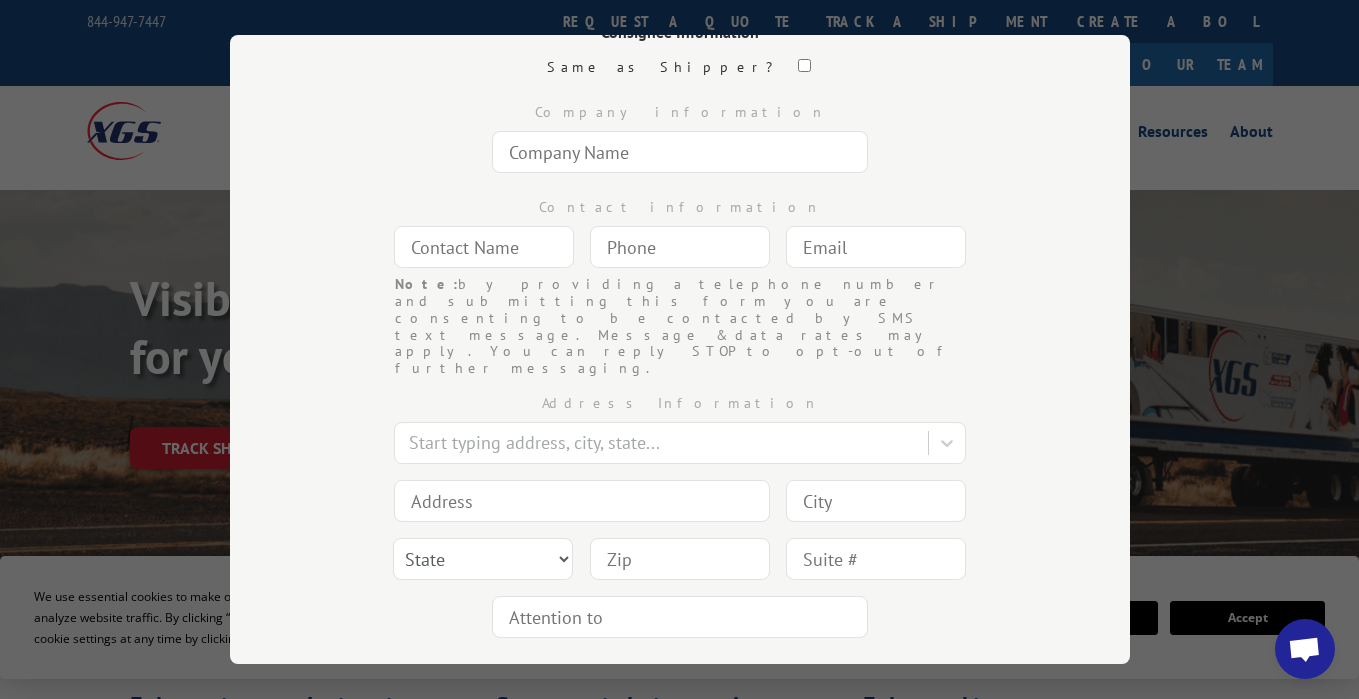scroll, scrollTop: 212, scrollLeft: 0, axis: vertical 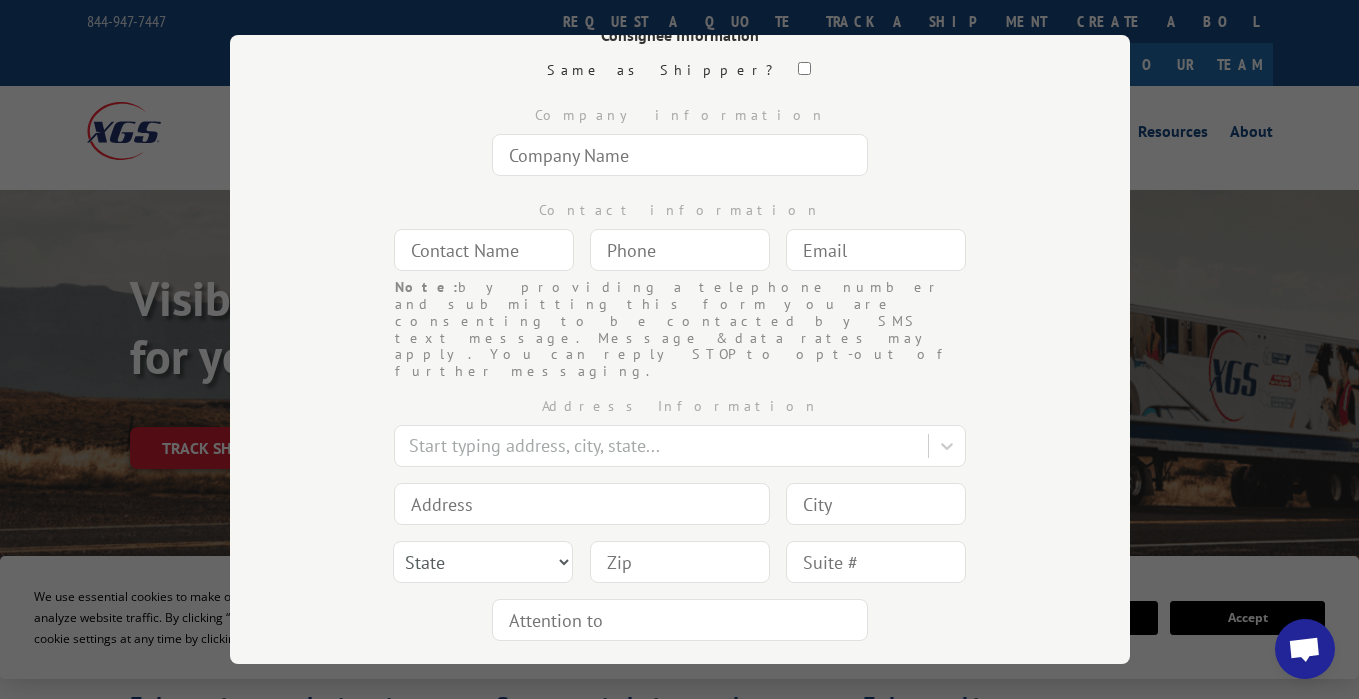 click at bounding box center [680, 155] 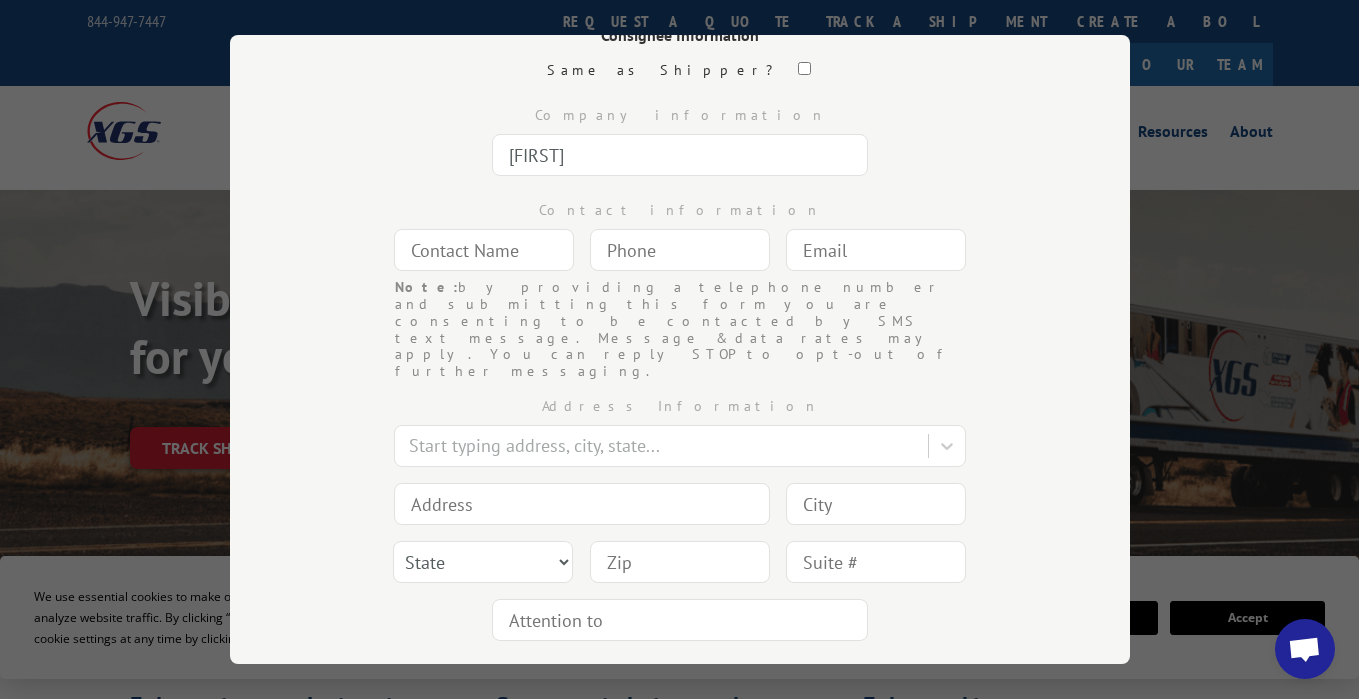 type on "[BRAND] [PRODUCT]" 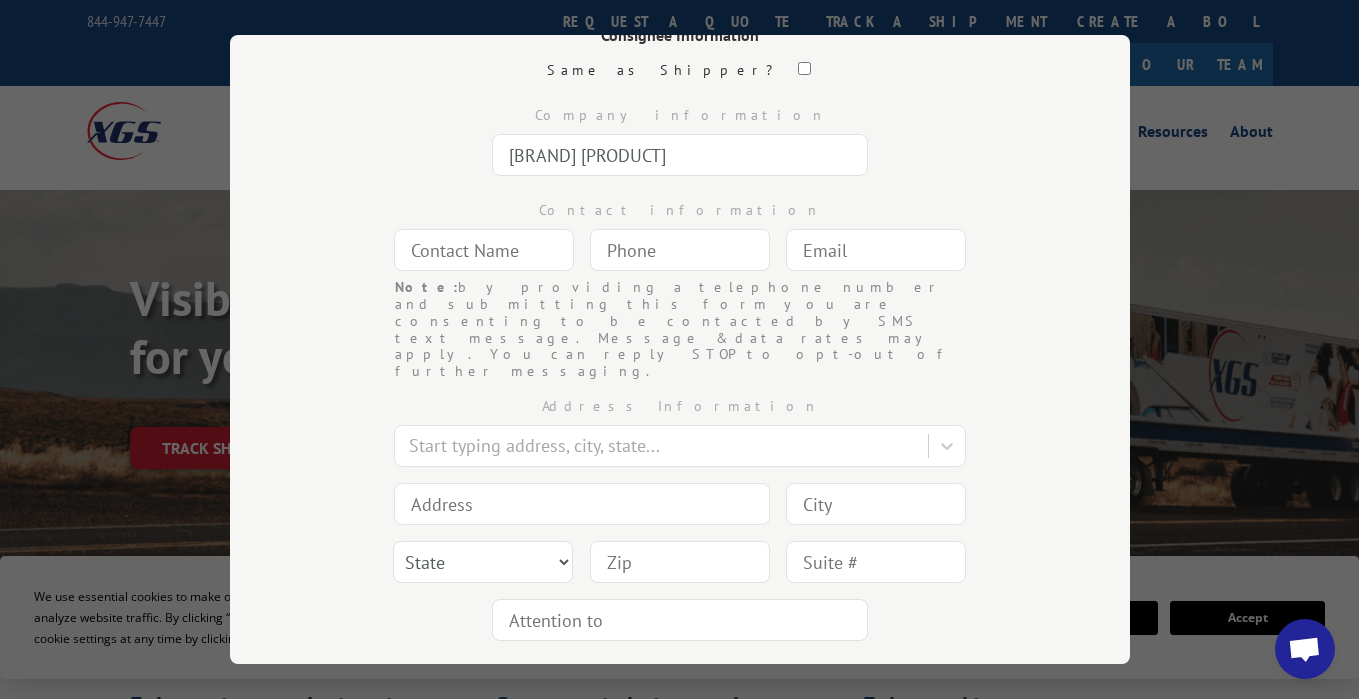 click at bounding box center [484, 250] 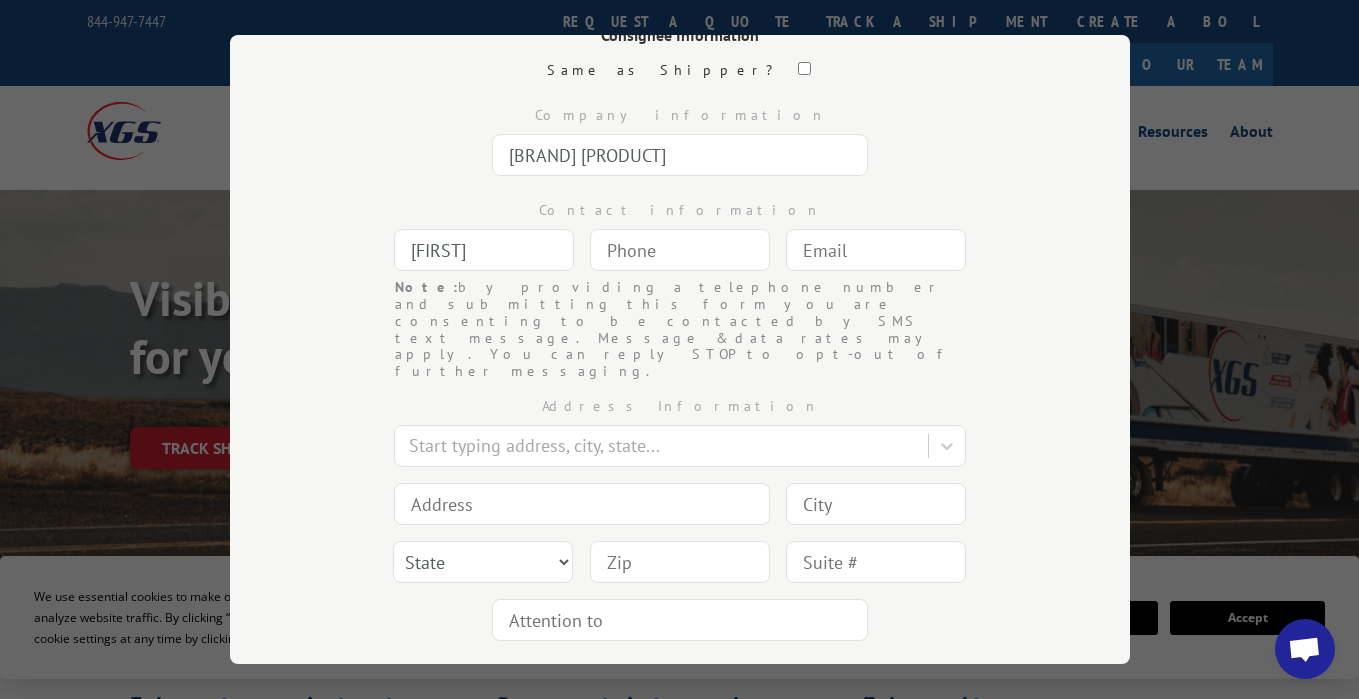 type on "[FIRST] [LAST]" 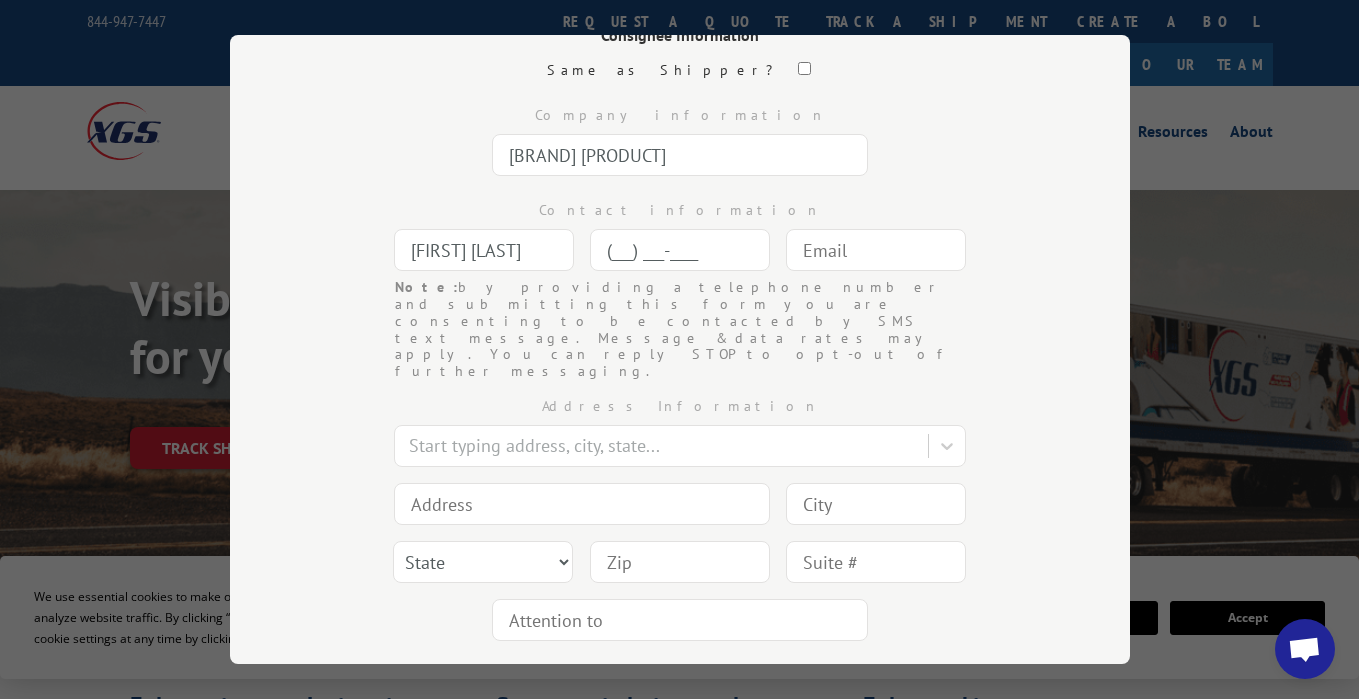 click on "(___) ___-____" at bounding box center (680, 250) 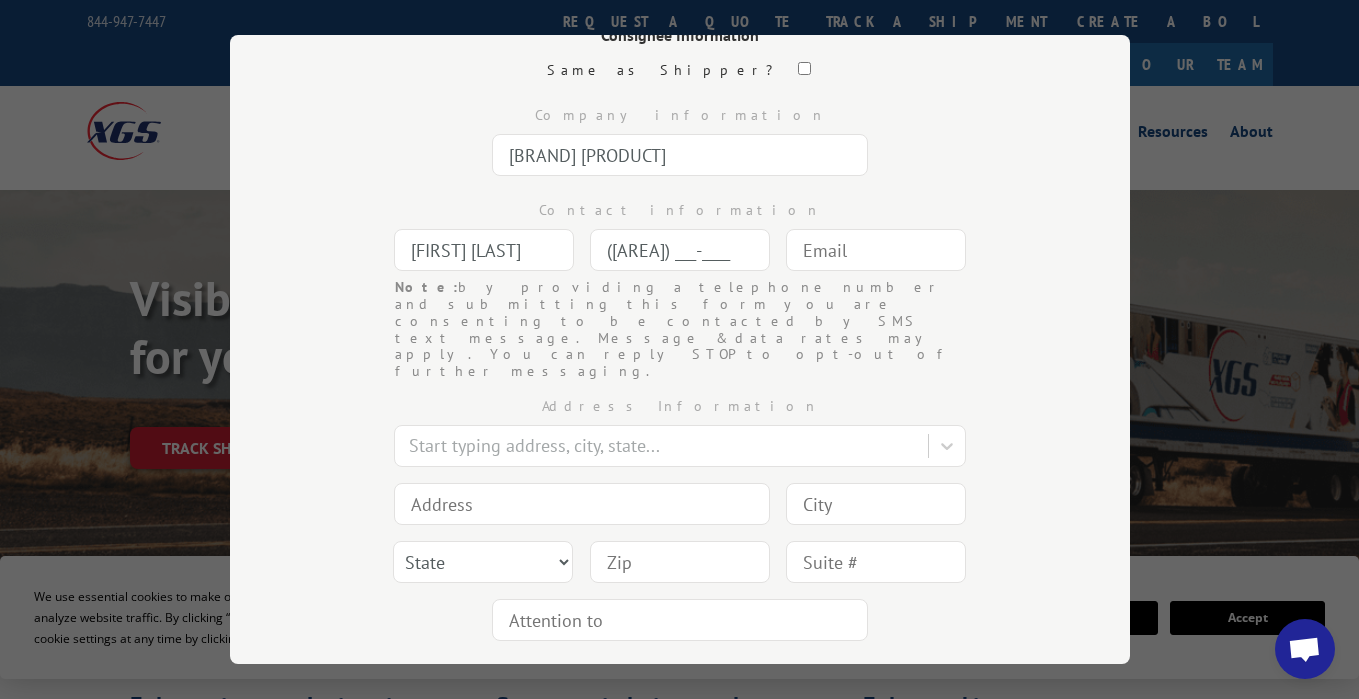 type on "([AREA]) ___-____" 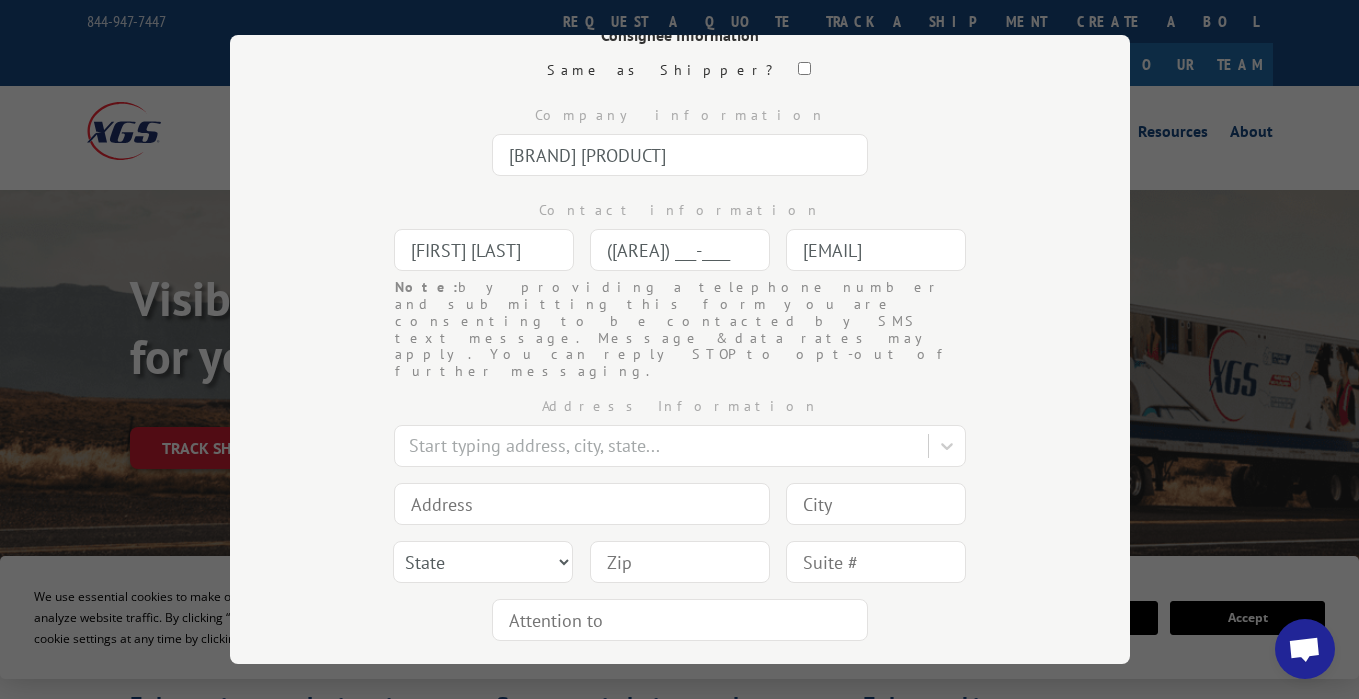 scroll, scrollTop: 0, scrollLeft: 28, axis: horizontal 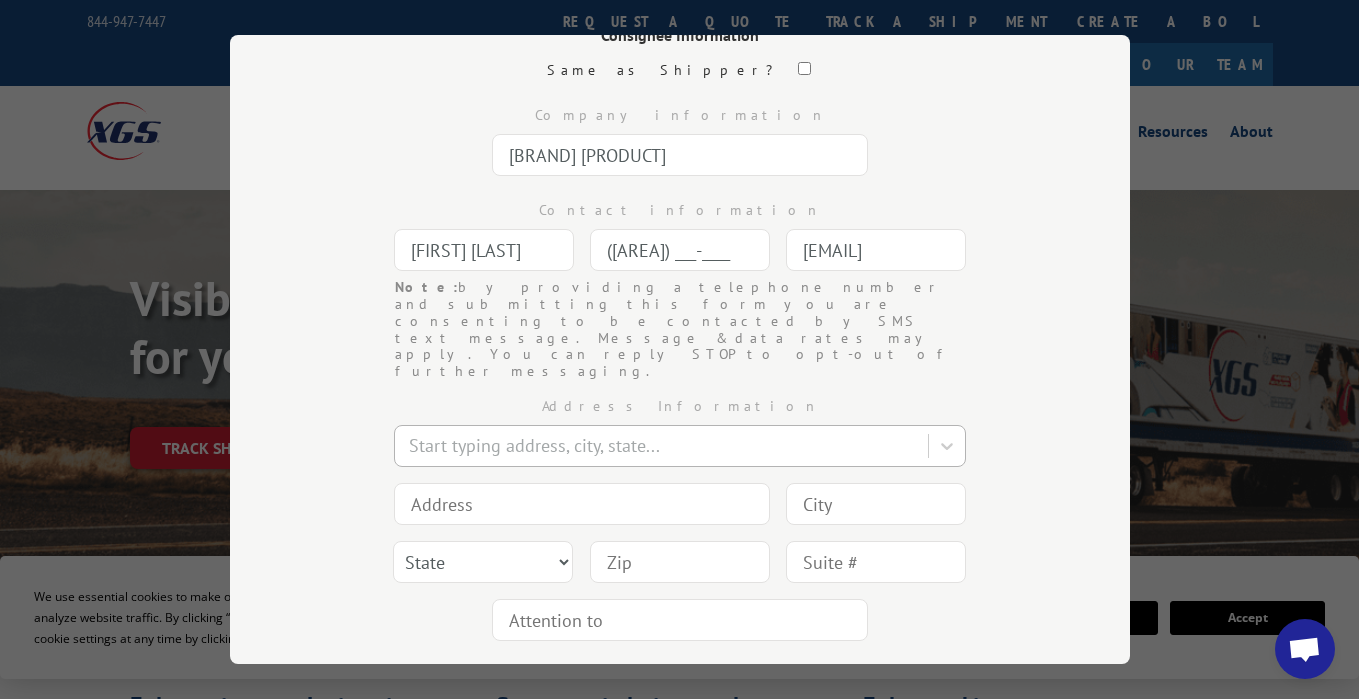 type on "[EMAIL]" 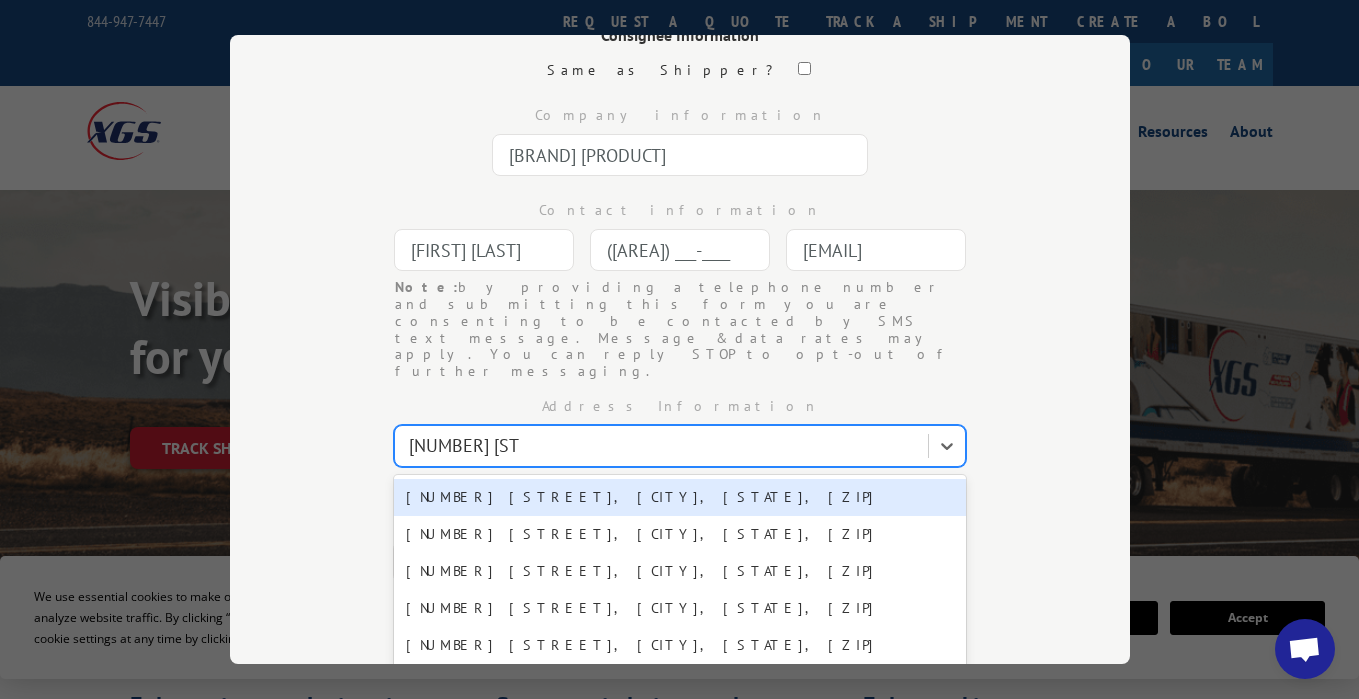 type on "[NUMBER] [STREET]" 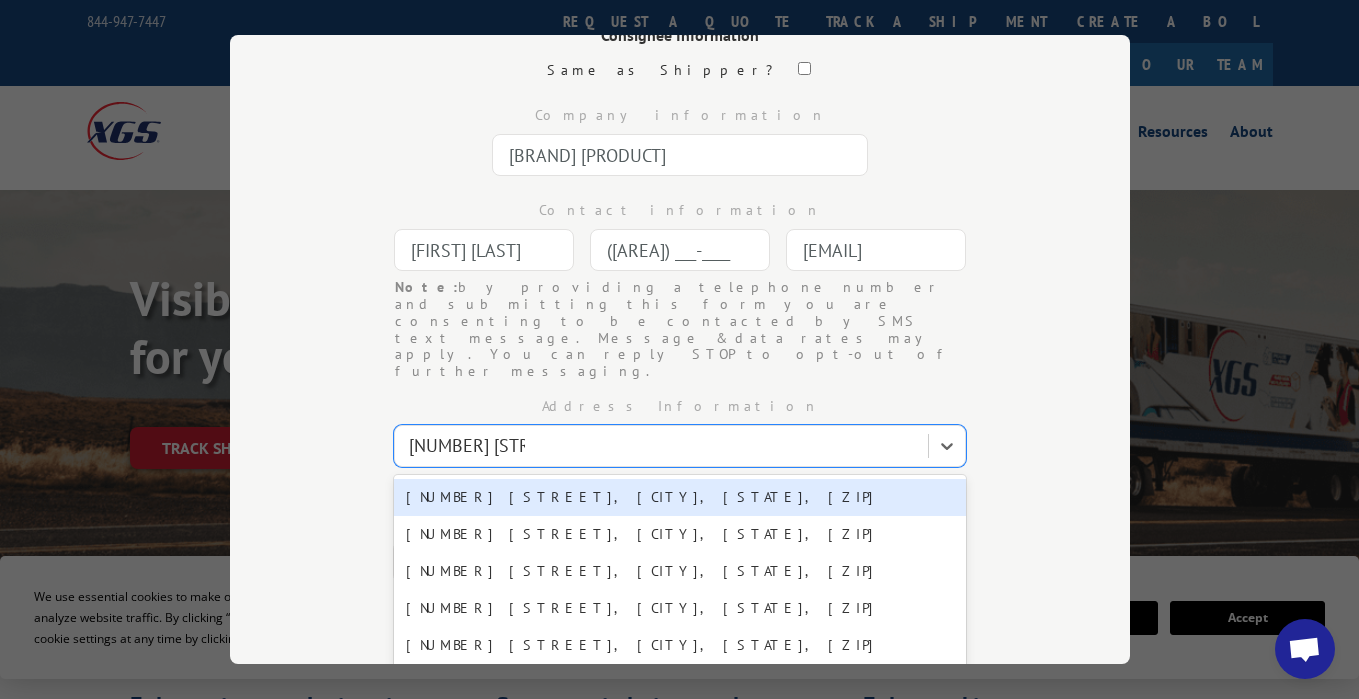 click on "[NUMBER] [STREET], [CITY], [STATE], [ZIP]" at bounding box center (680, 497) 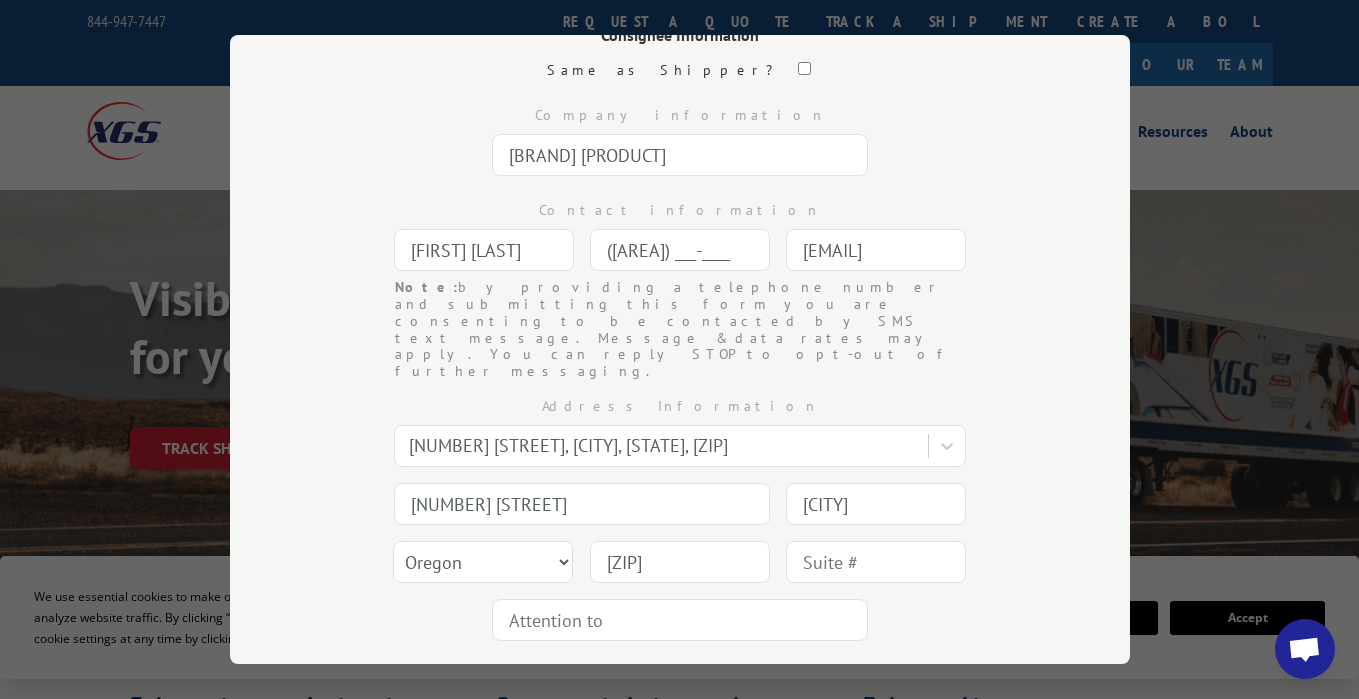 click on "[FIRST] [LAST]" at bounding box center (484, 250) 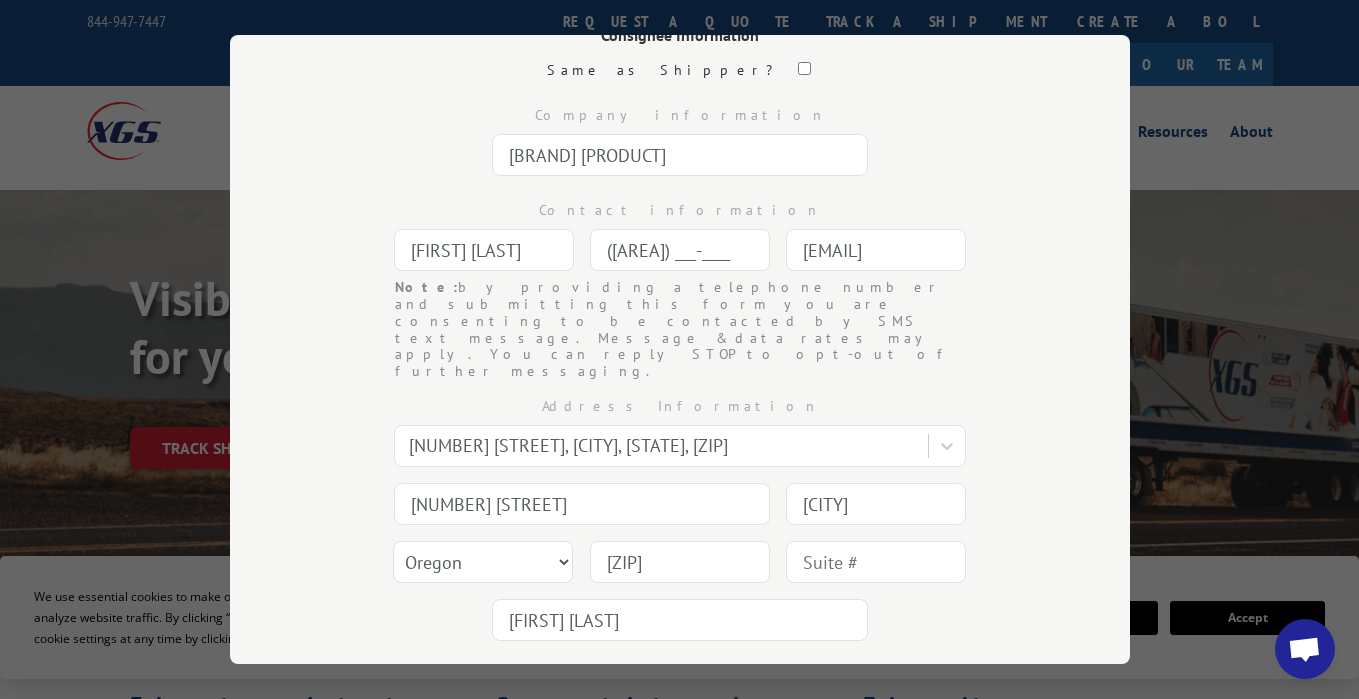 type on "[FIRST] [LAST]" 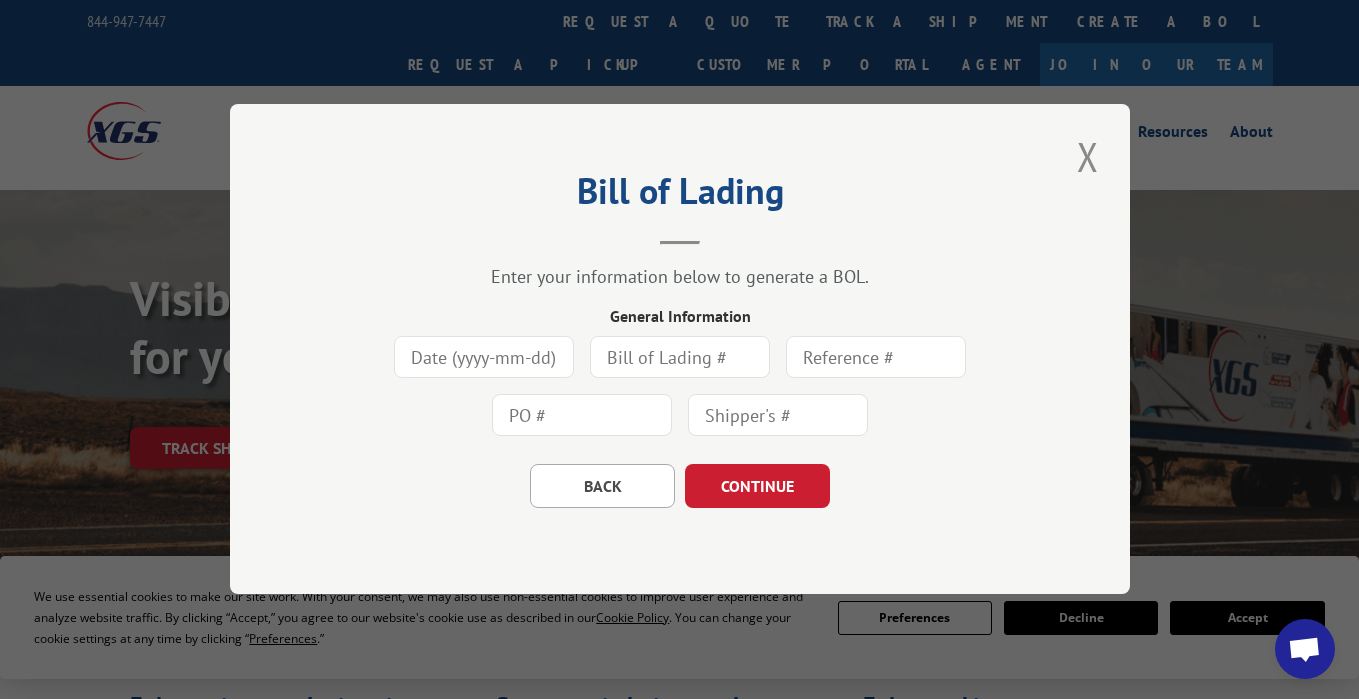 scroll, scrollTop: 0, scrollLeft: 0, axis: both 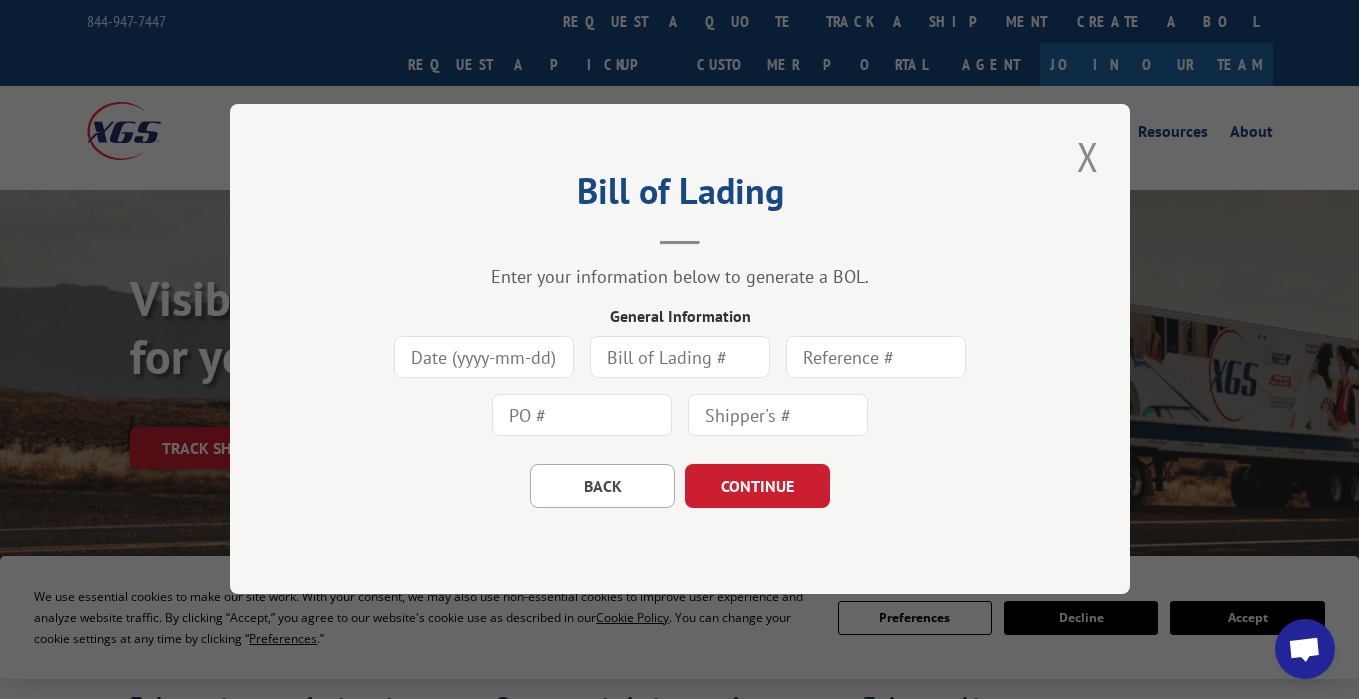 click at bounding box center (484, 358) 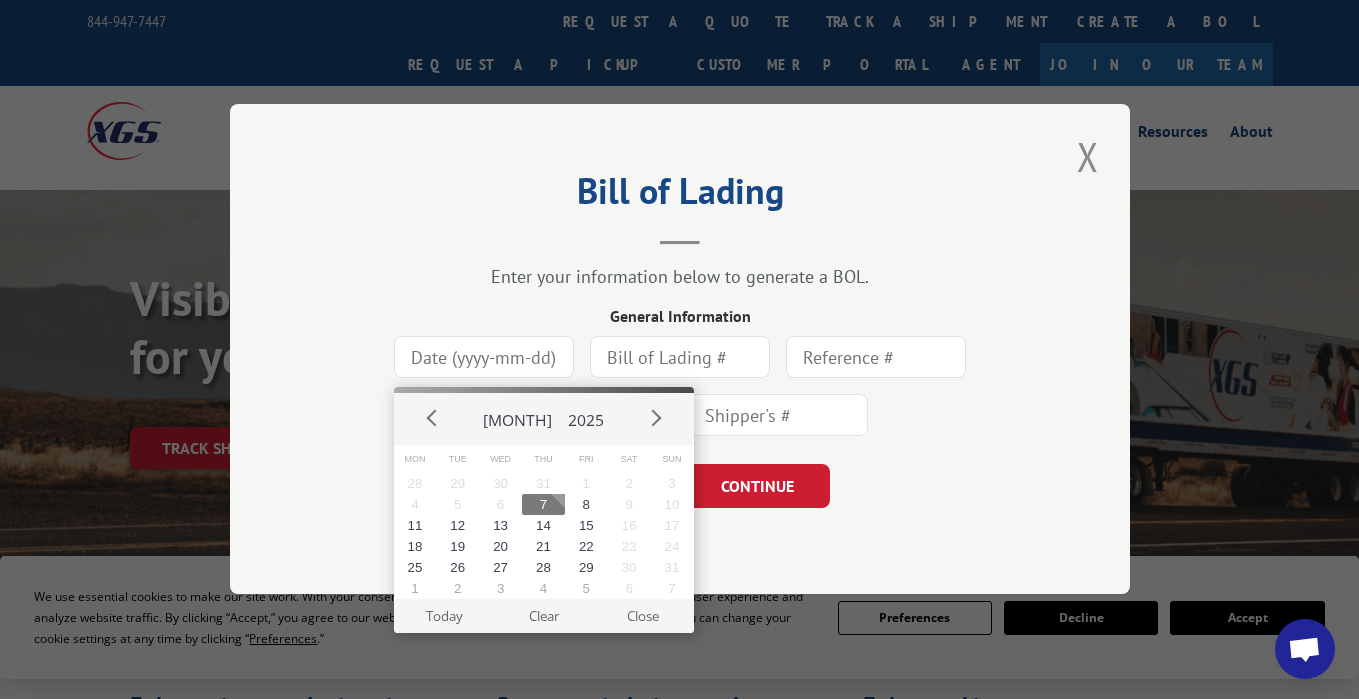 click on "7" at bounding box center [543, 504] 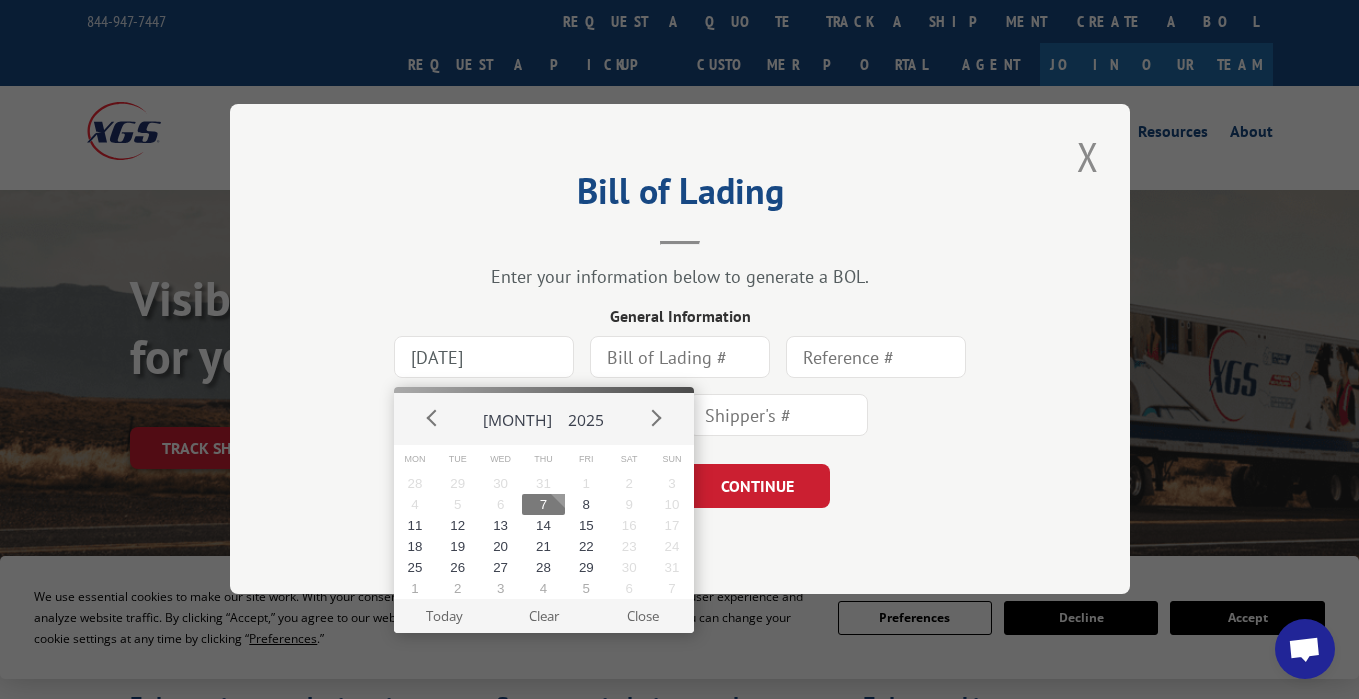 type on "[DATE]" 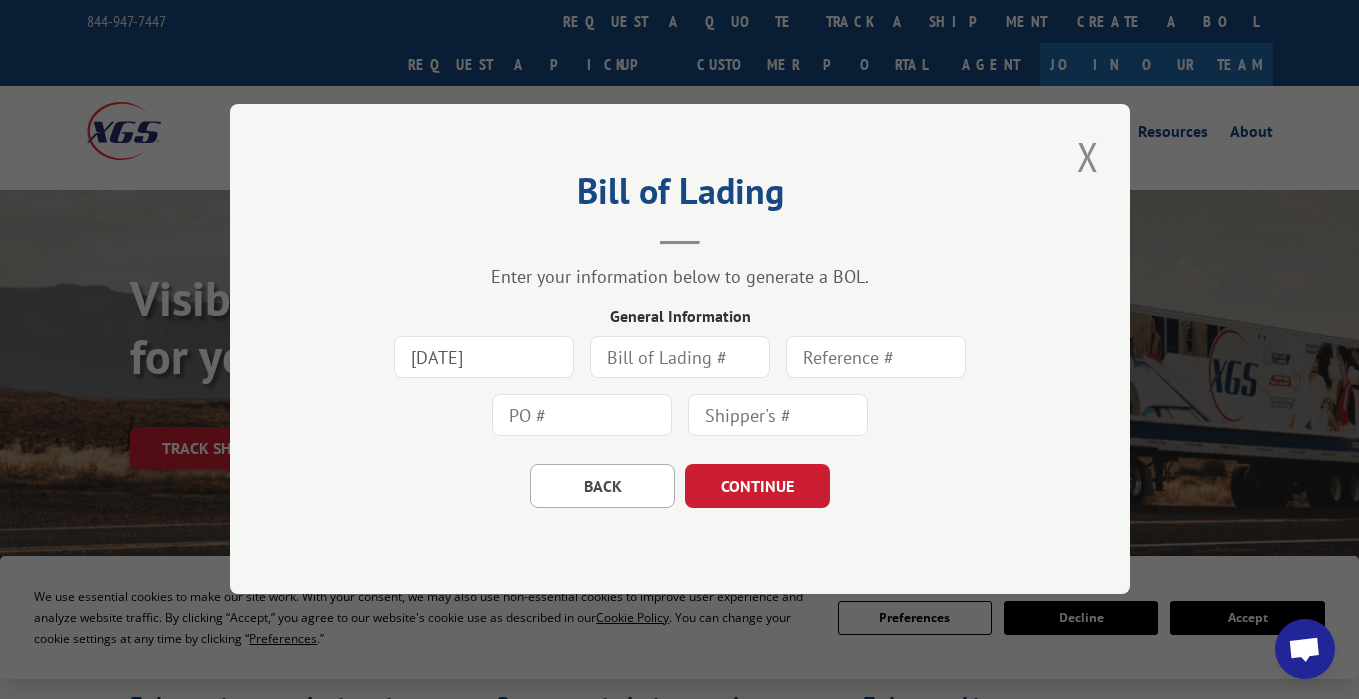 click at bounding box center (680, 358) 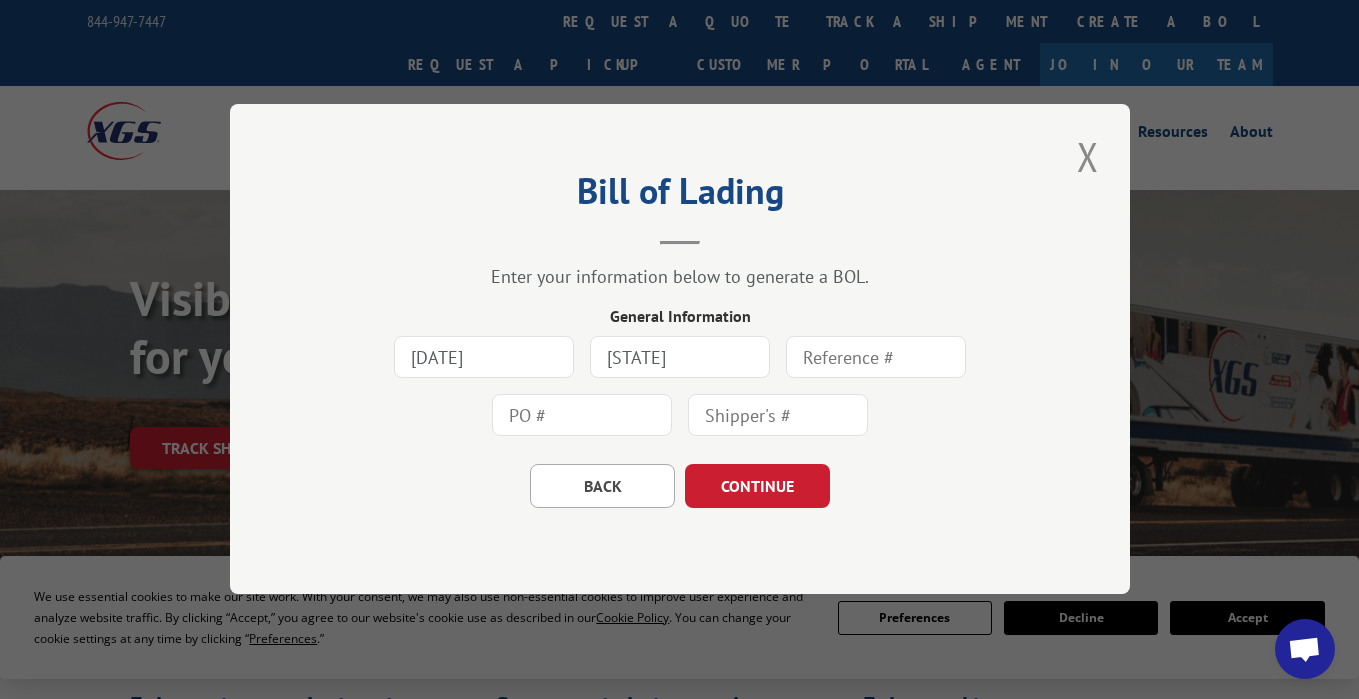 drag, startPoint x: 721, startPoint y: 347, endPoint x: 601, endPoint y: 355, distance: 120.26637 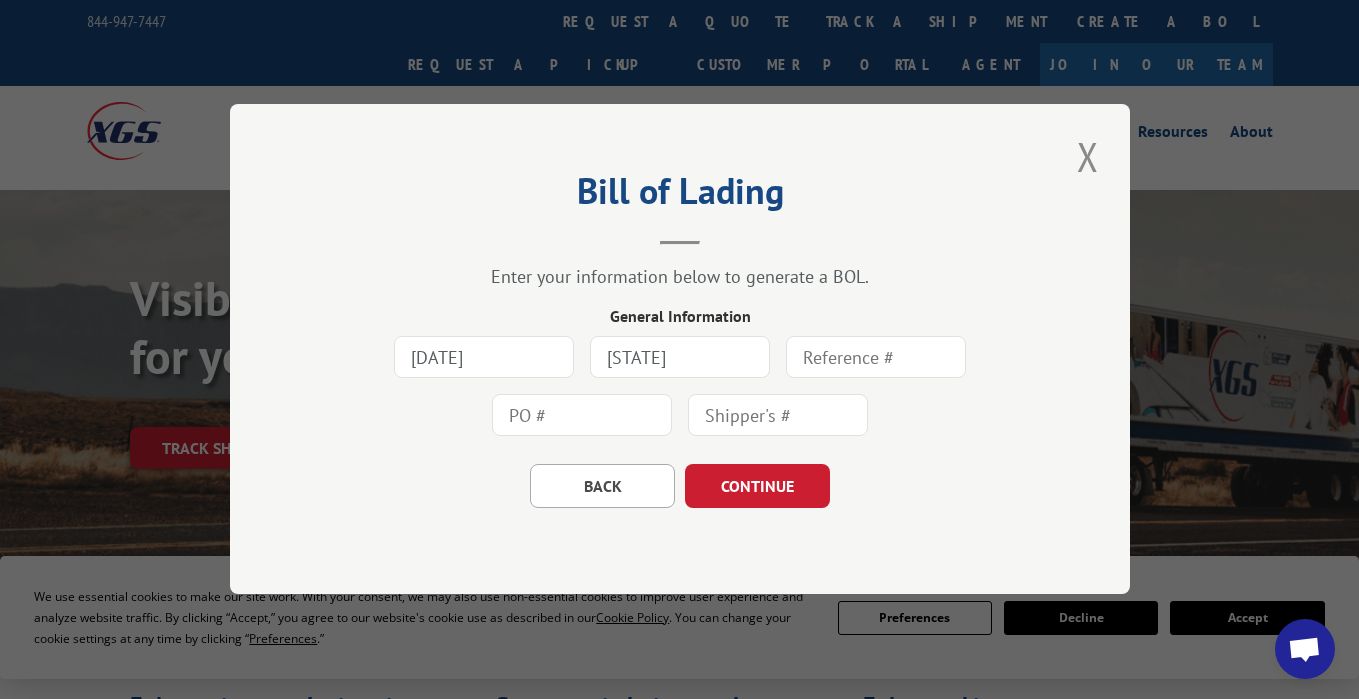 click on "[STATE]" at bounding box center (680, 358) 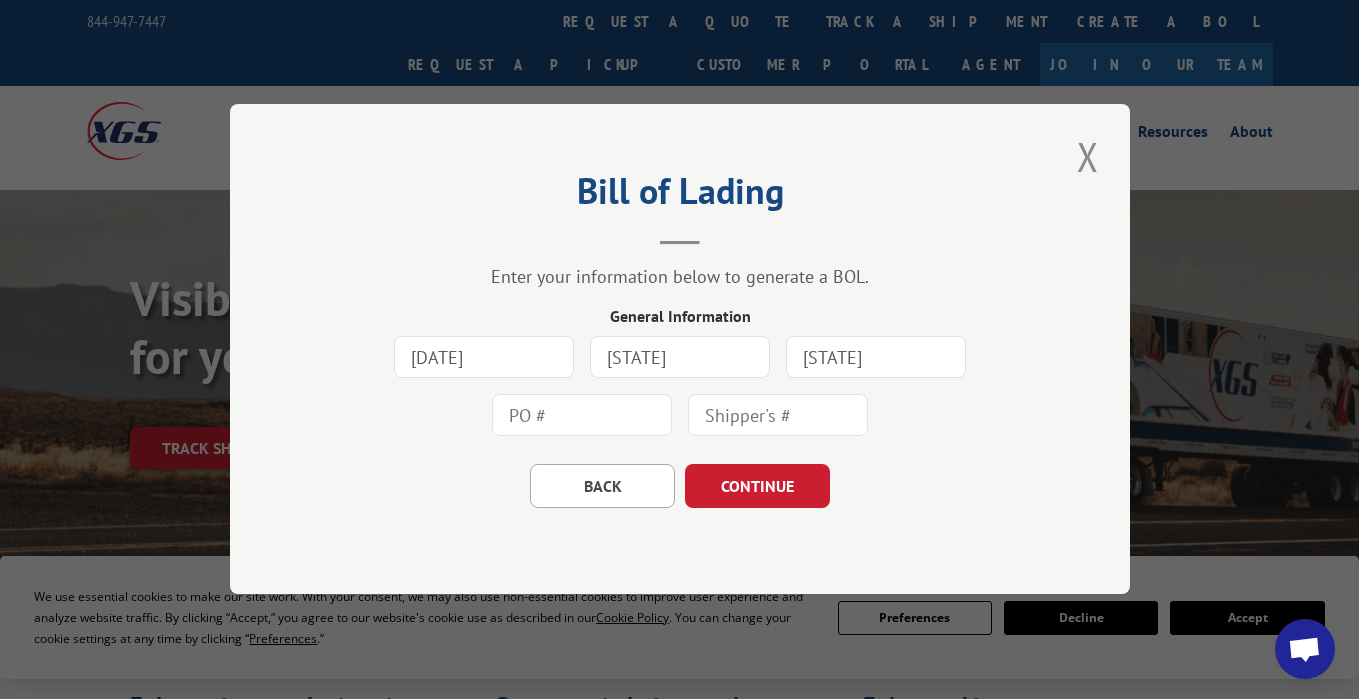 type on "[STATE]" 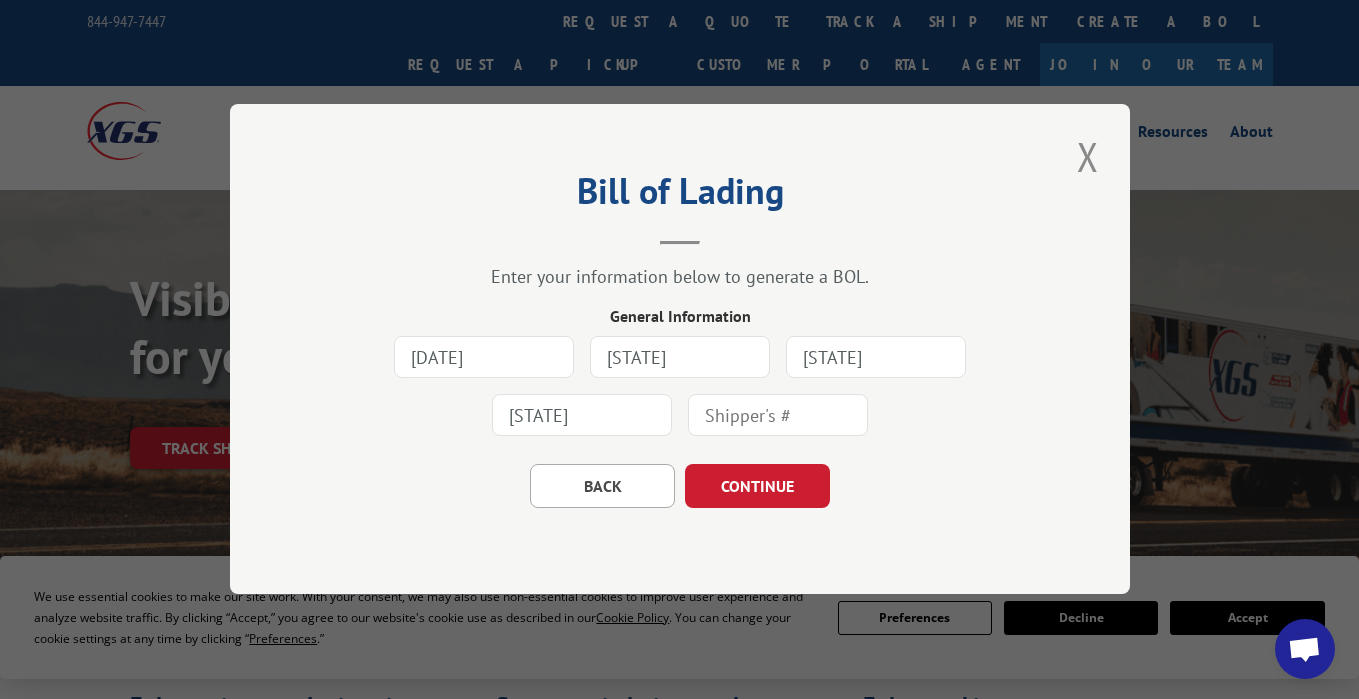 type on "[STATE]" 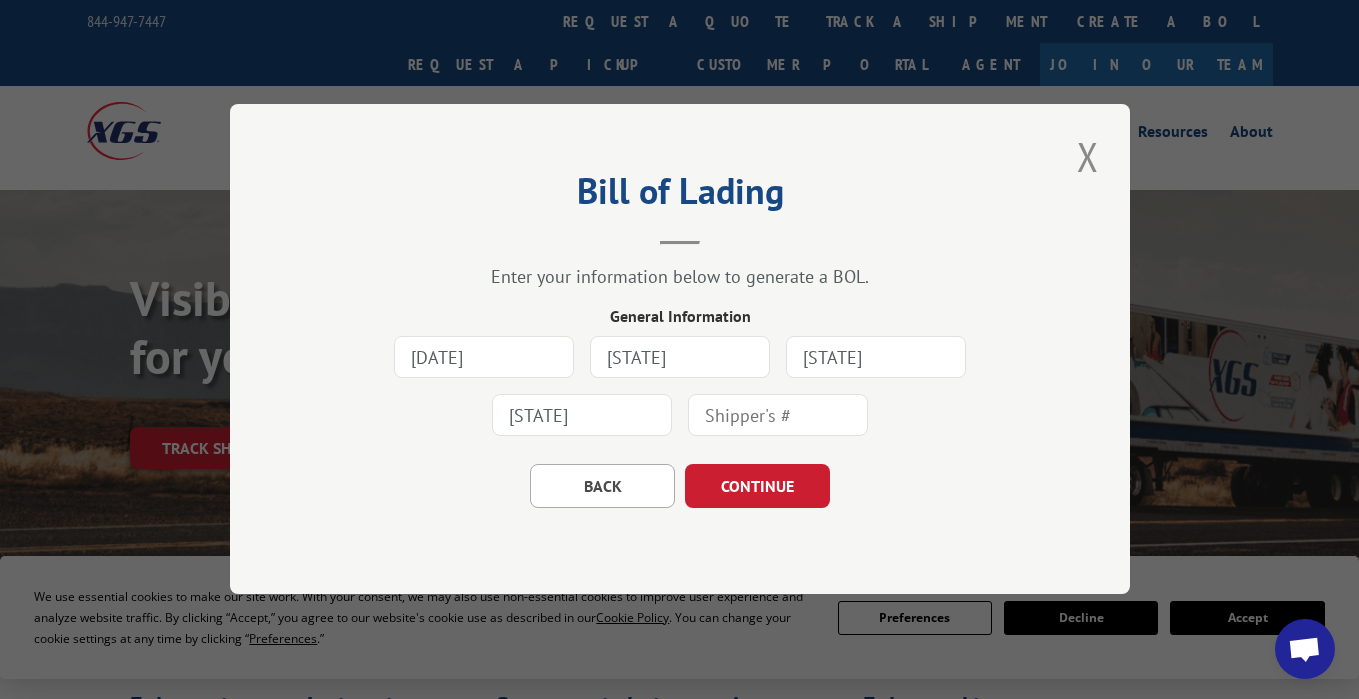 type on "[ZIP]" 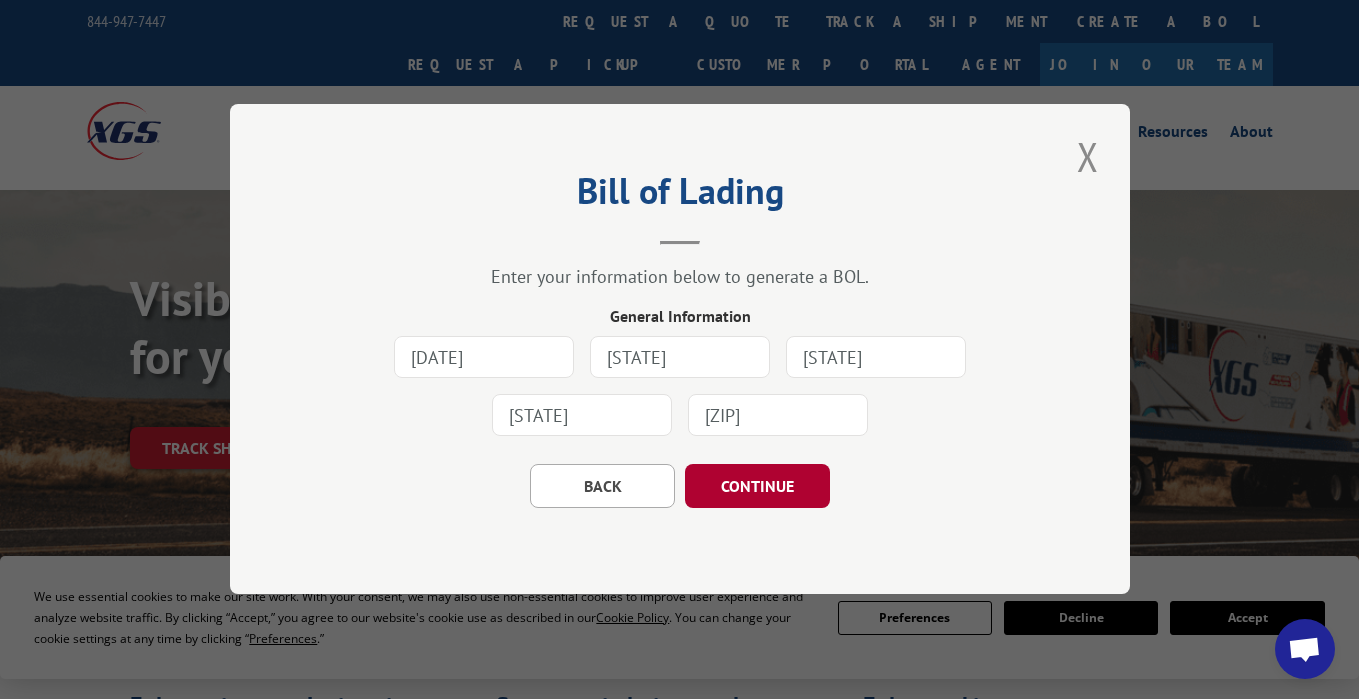 click on "CONTINUE" at bounding box center (757, 487) 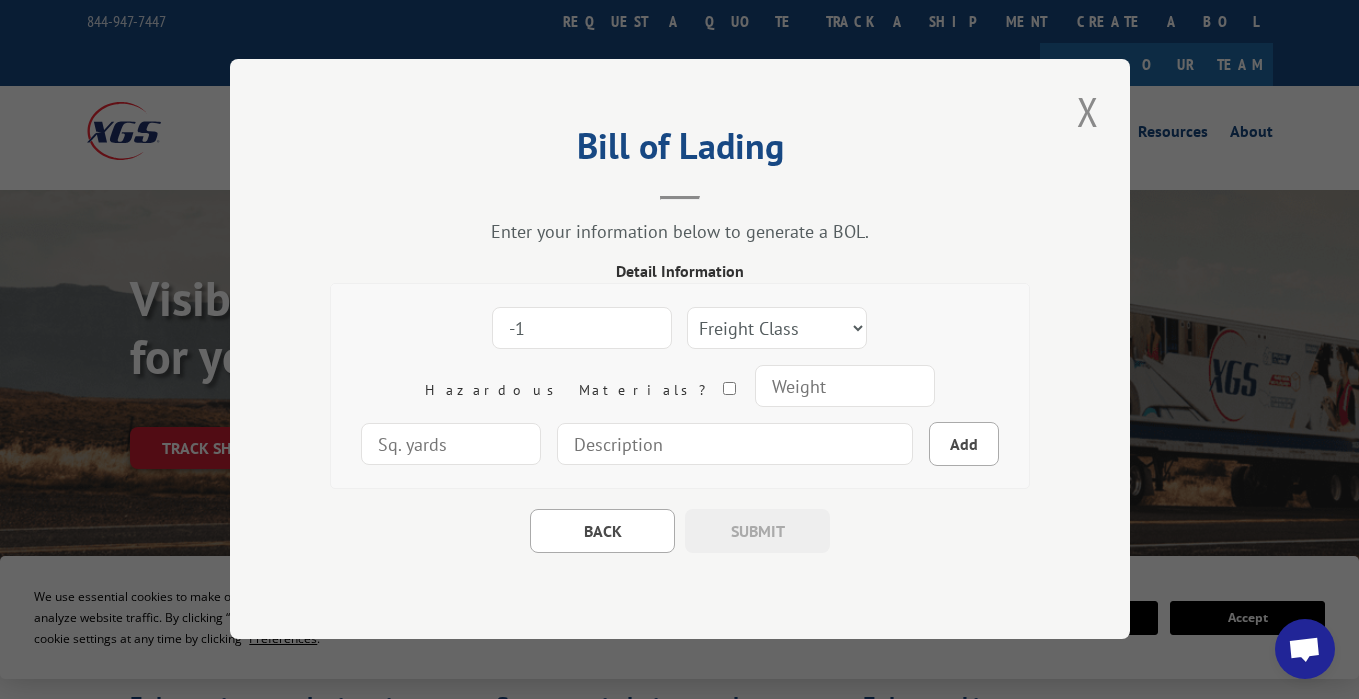 type on "-1" 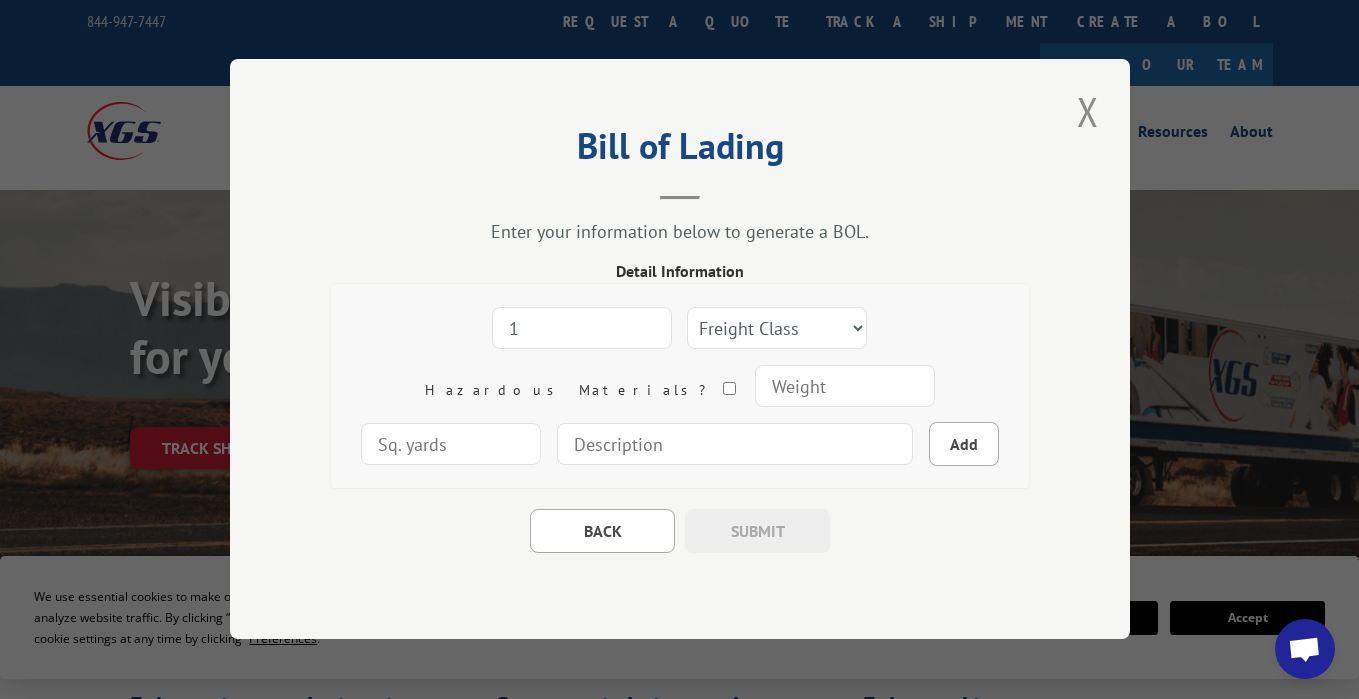 type on "1" 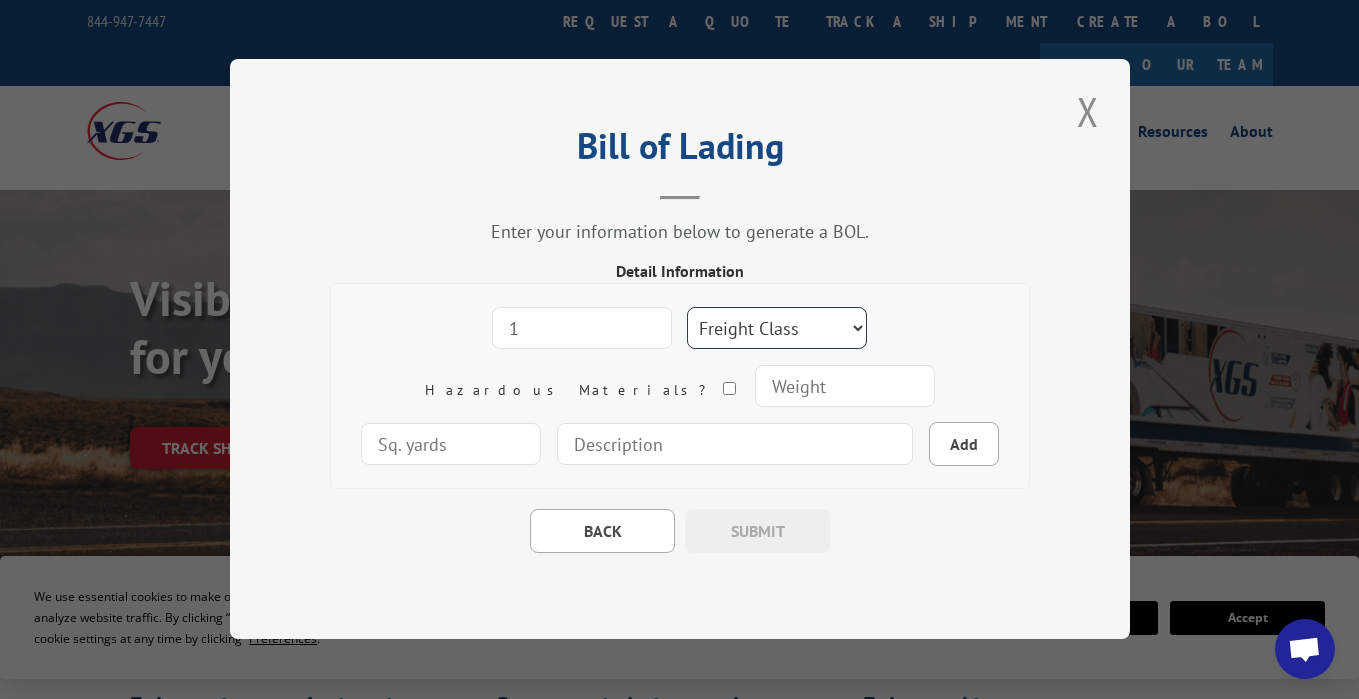 click on "Freight Class 50 55 60 65 70 77 85 92 100 110 125 150 175 200 250 300 400 500 Carpet Carpet Tile" at bounding box center (777, 329) 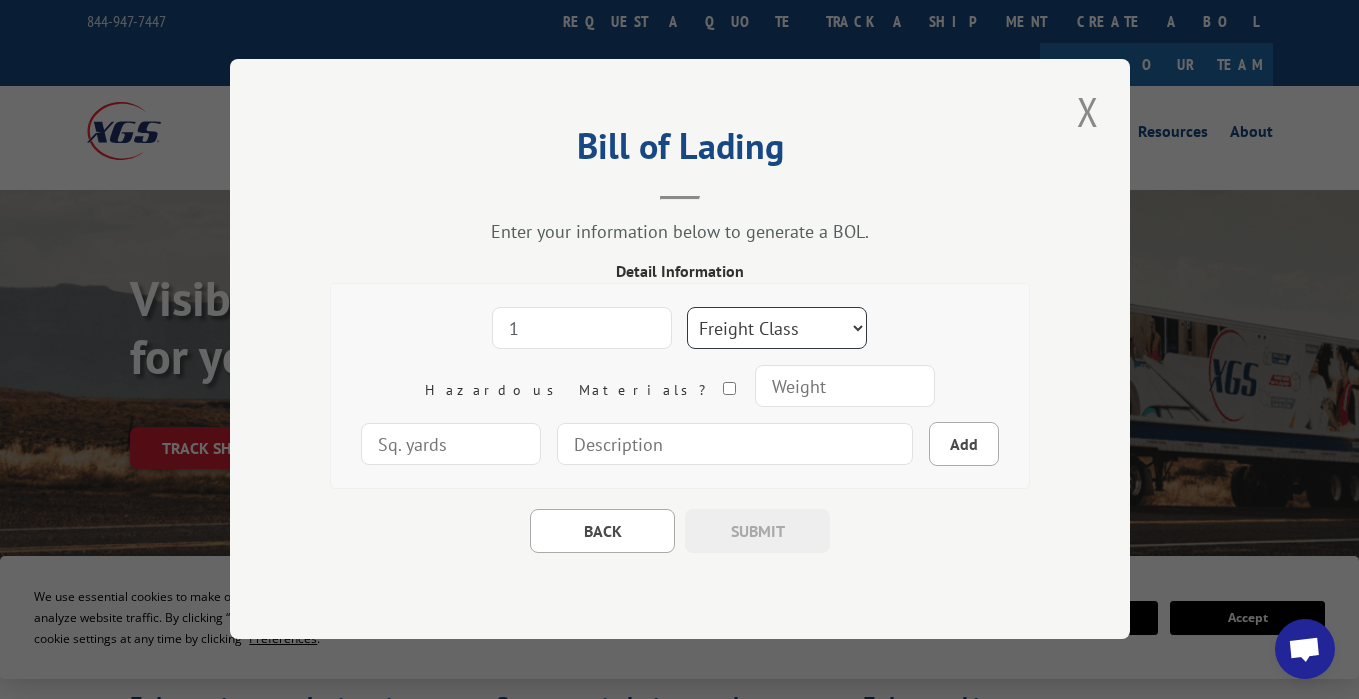 select on "1" 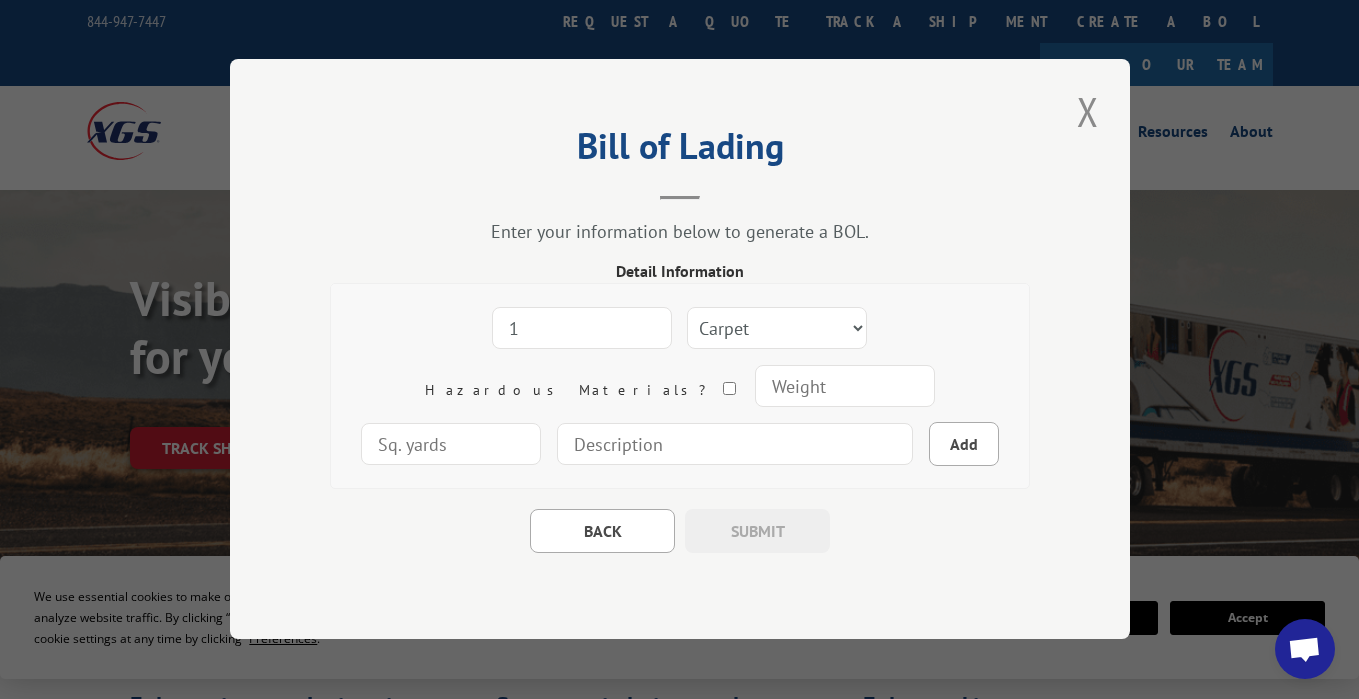 click at bounding box center [845, 387] 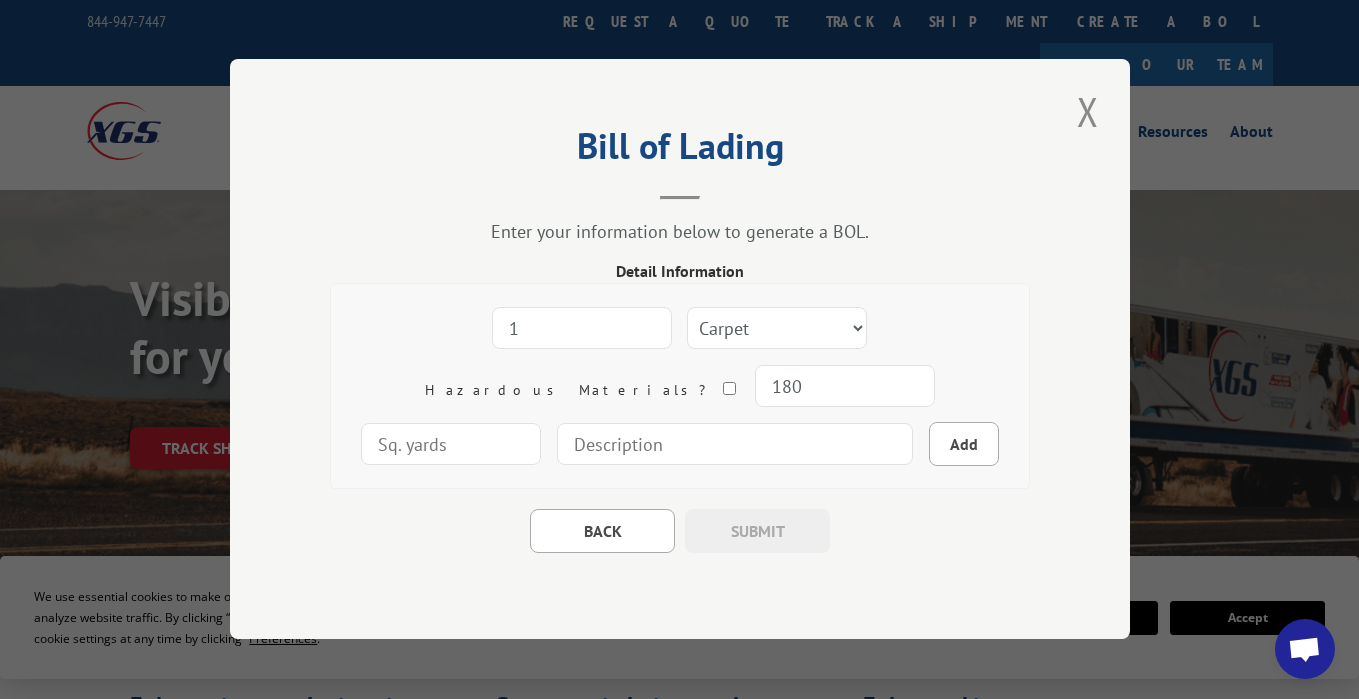 type on "180" 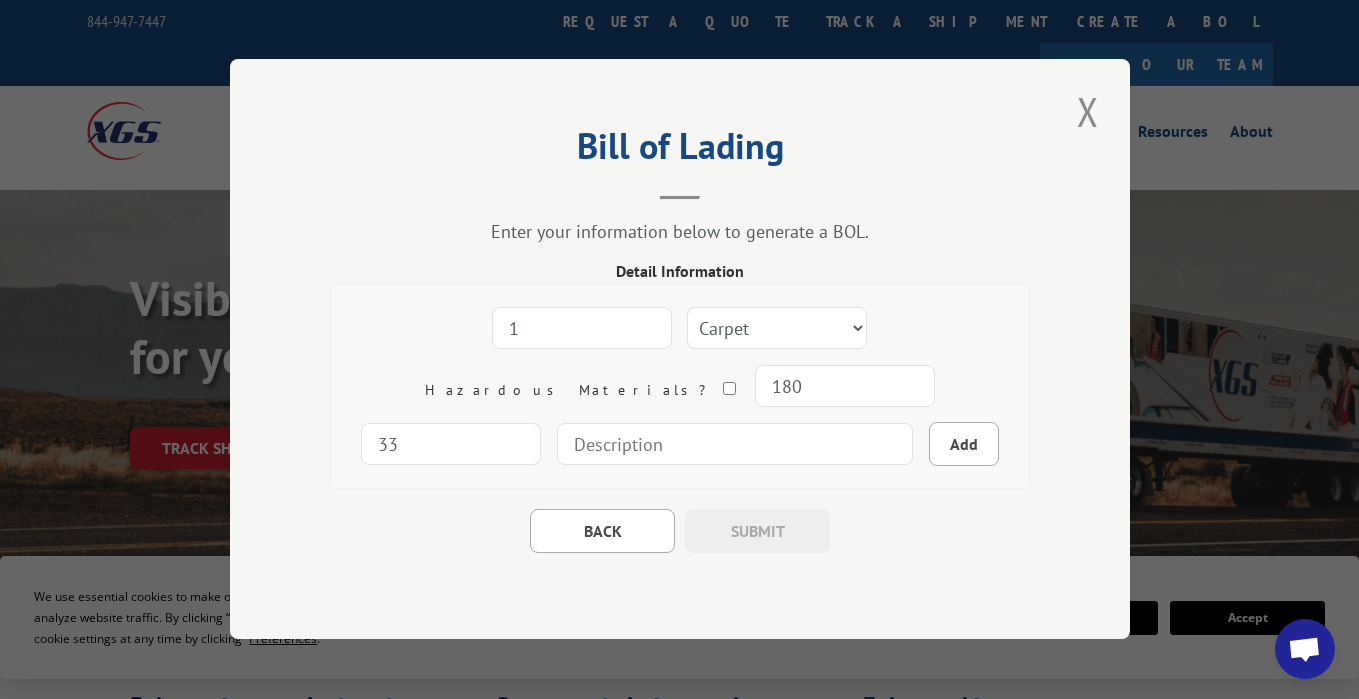 type on "3" 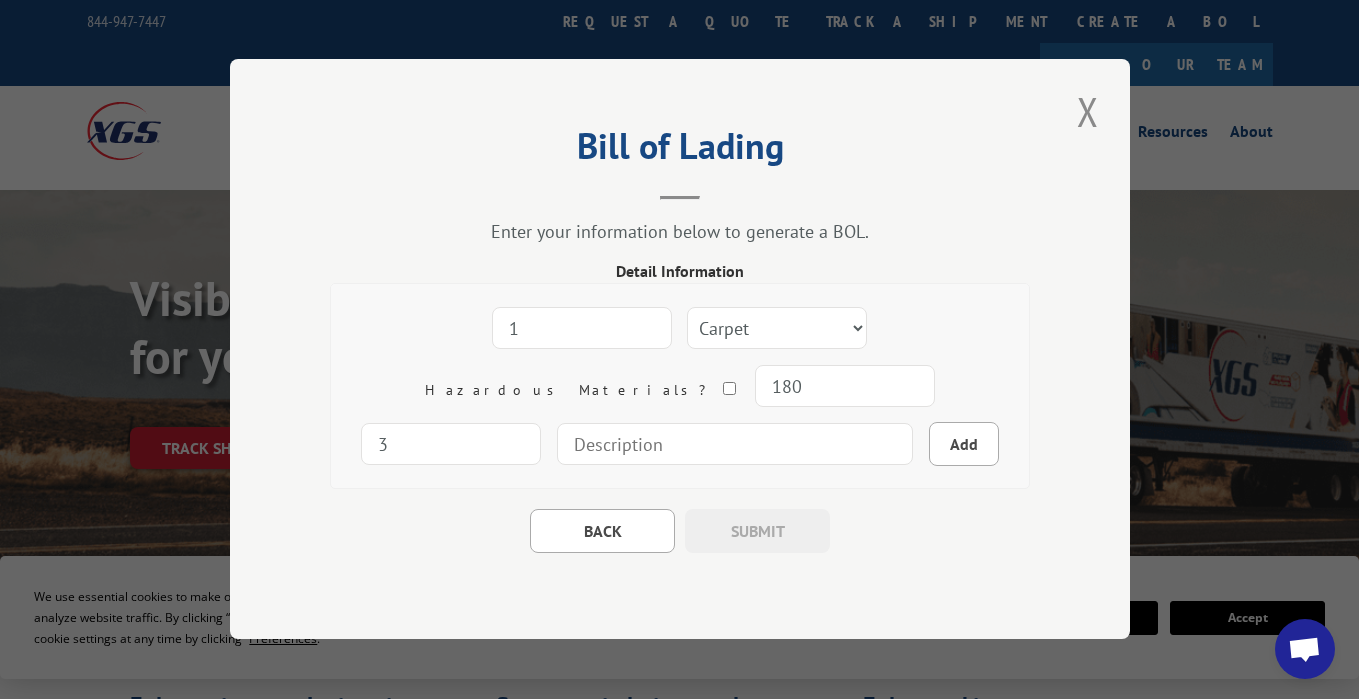 type on "33" 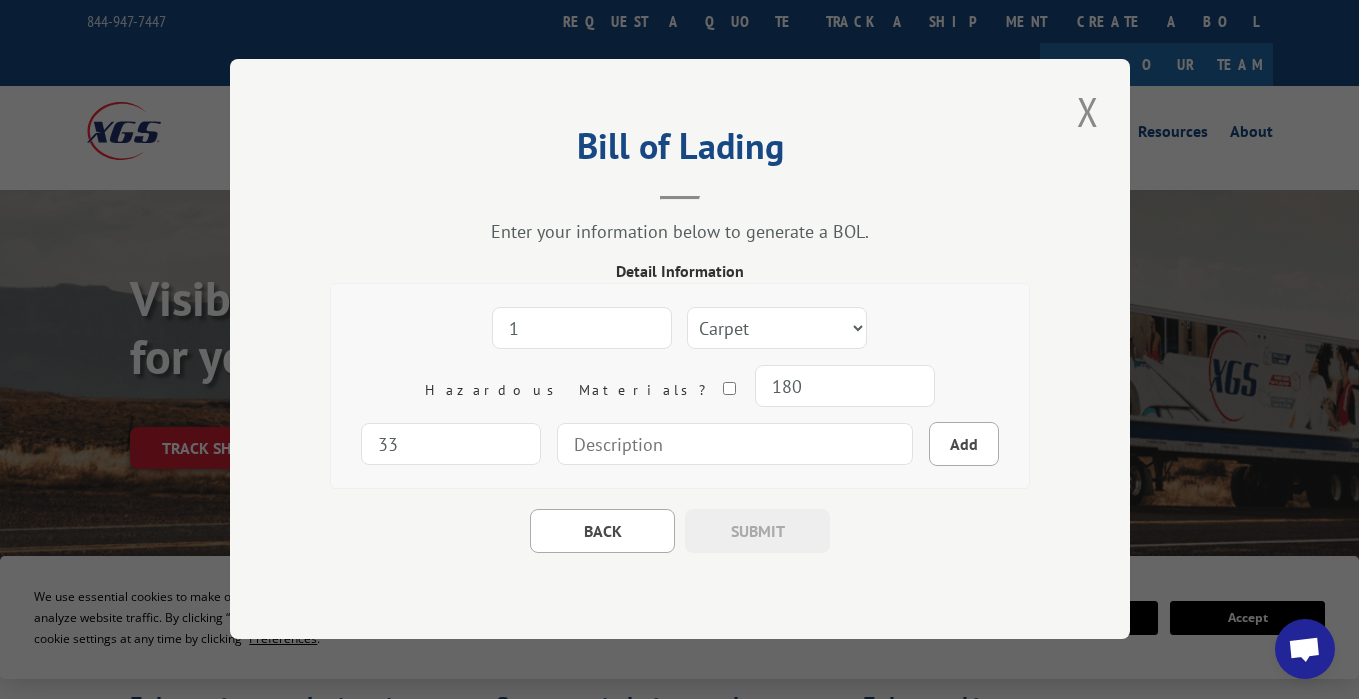 click at bounding box center (735, 445) 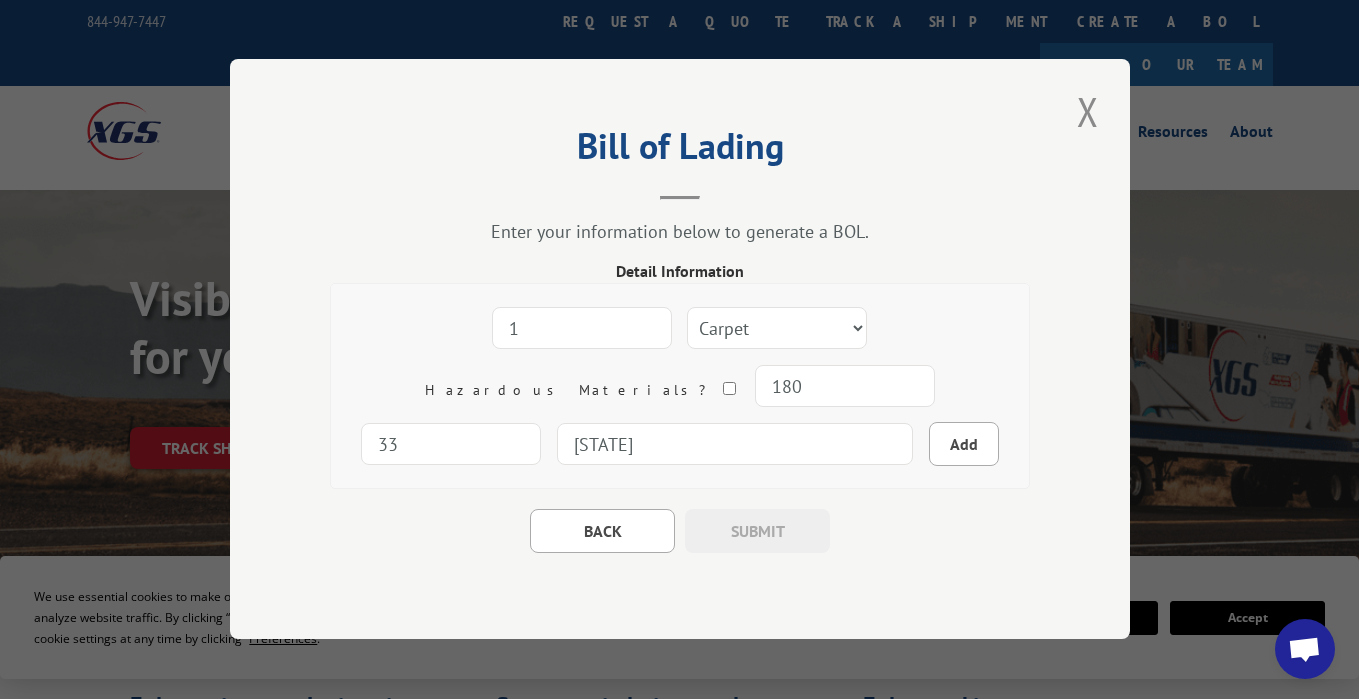 click on "[STATE]" at bounding box center (735, 445) 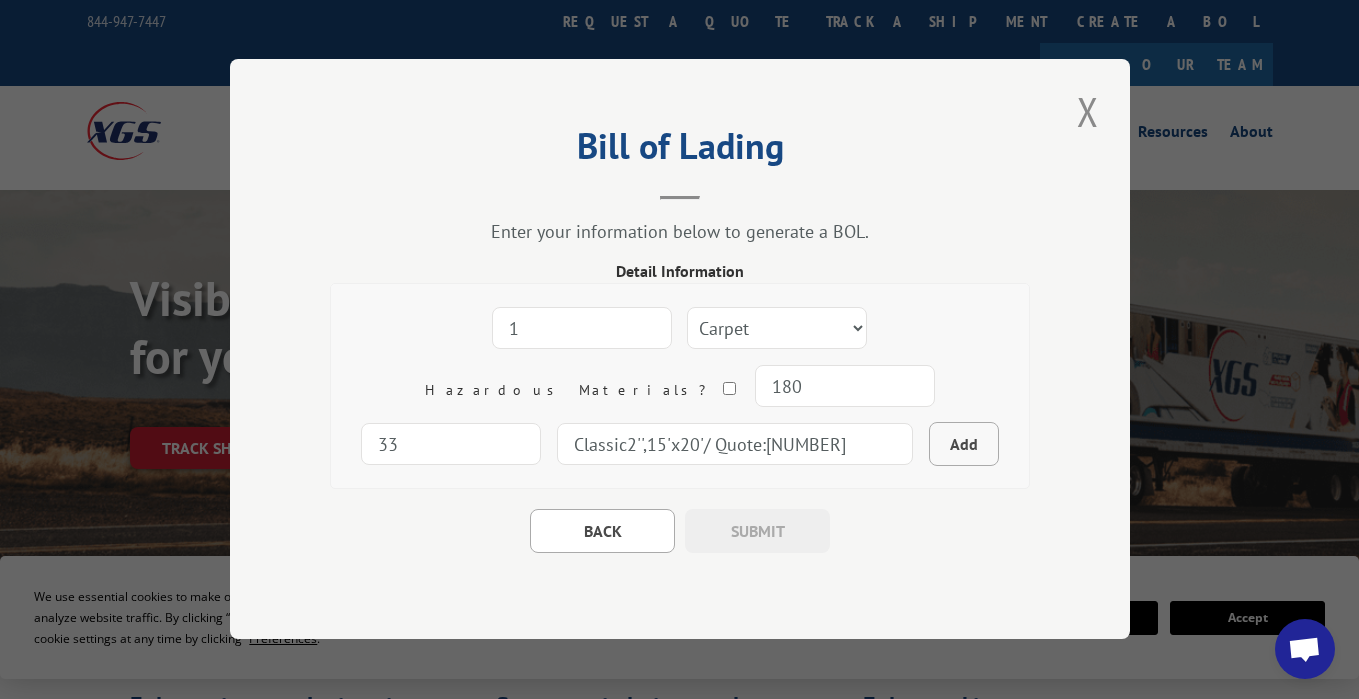 type on "Classic2'',15'x20'/ Quote:[NUMBER]" 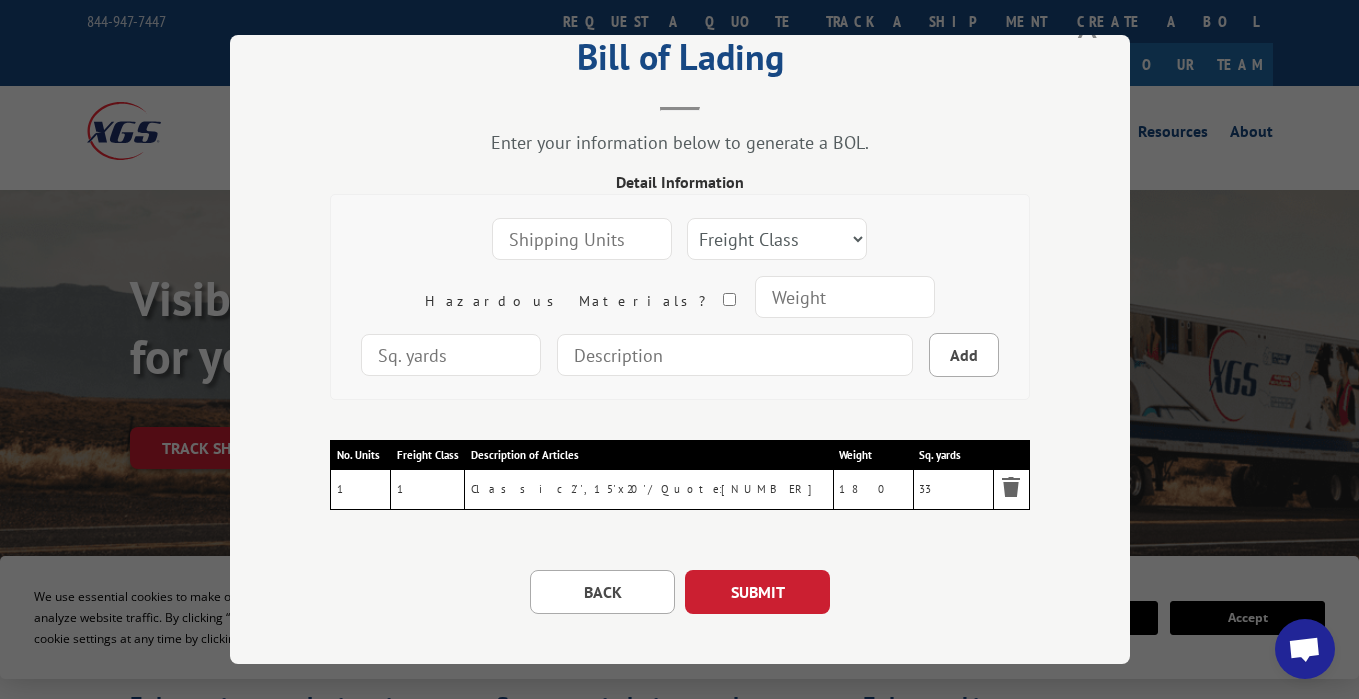scroll, scrollTop: 82, scrollLeft: 0, axis: vertical 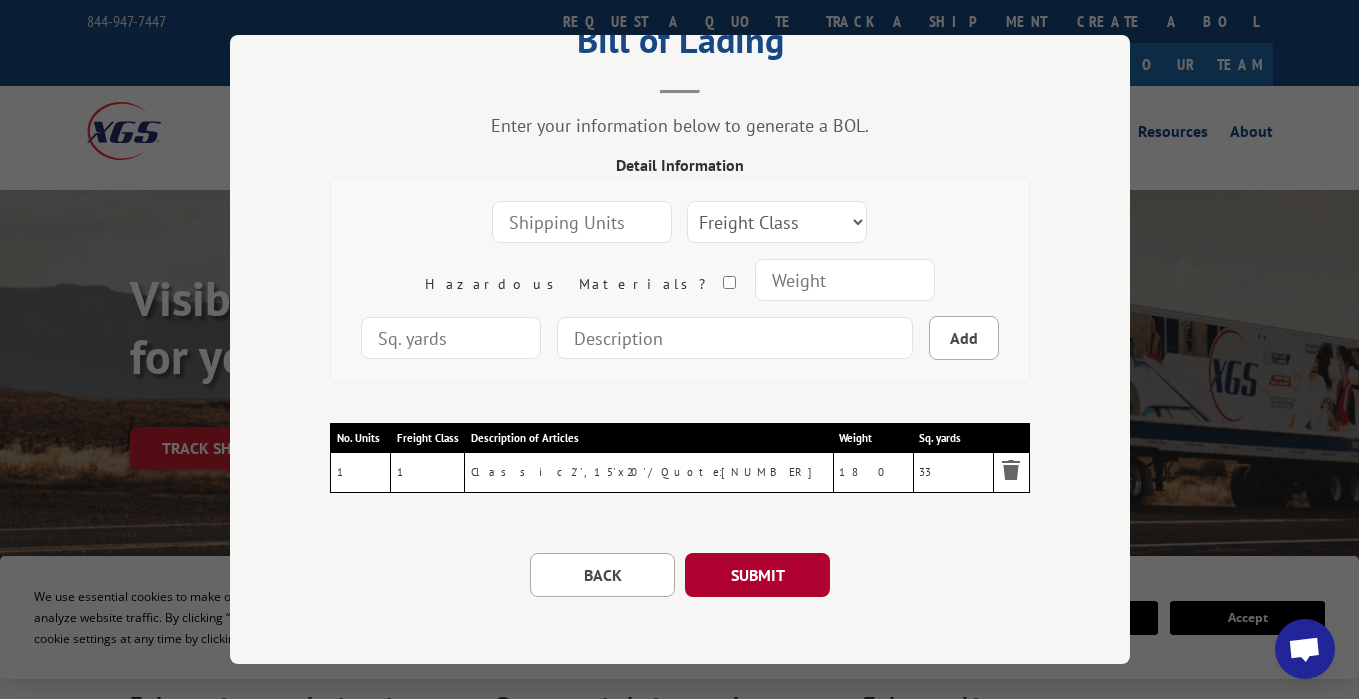 click on "SUBMIT" at bounding box center (757, 575) 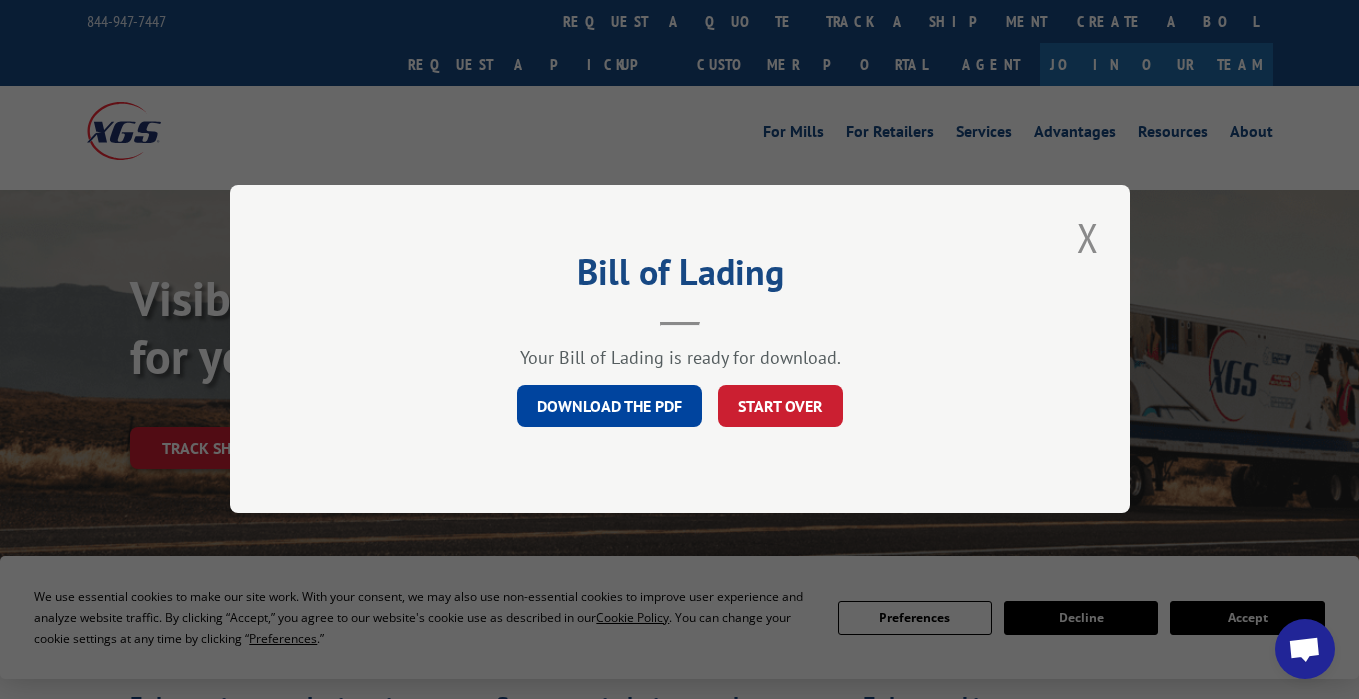 click on "DOWNLOAD THE PDF" at bounding box center [609, 407] 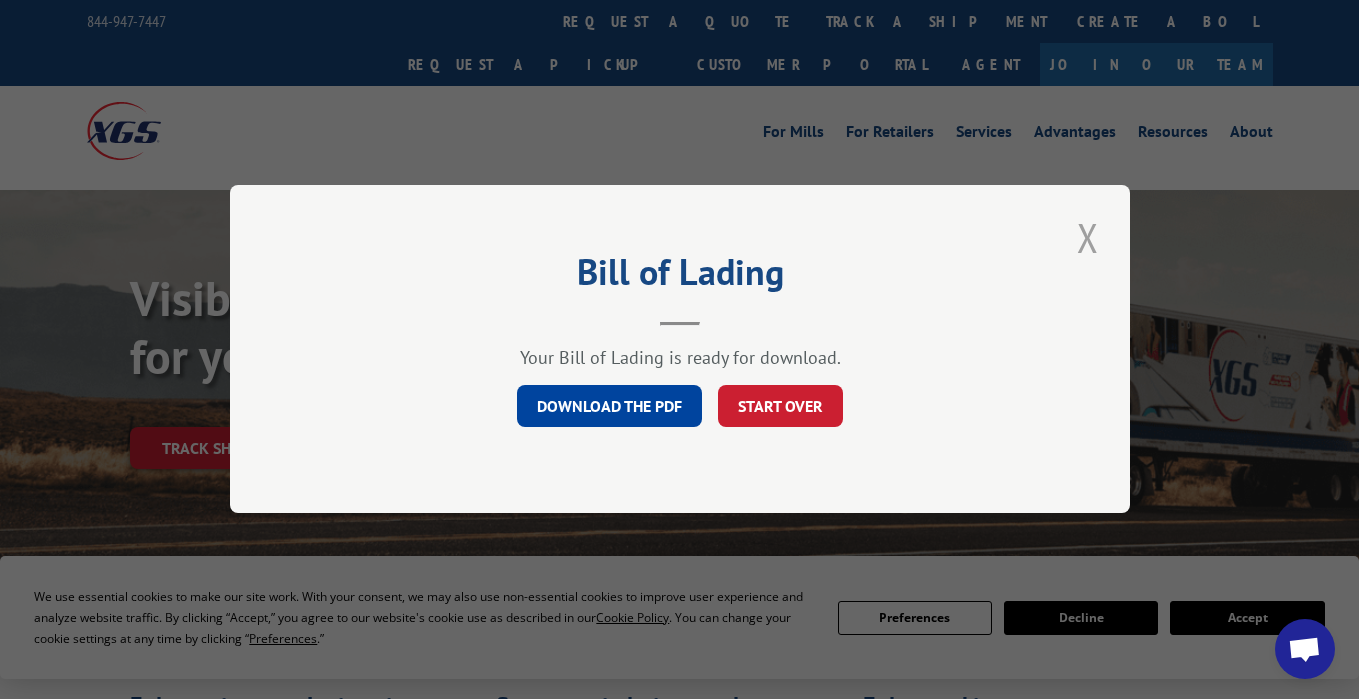 click at bounding box center (1088, 237) 